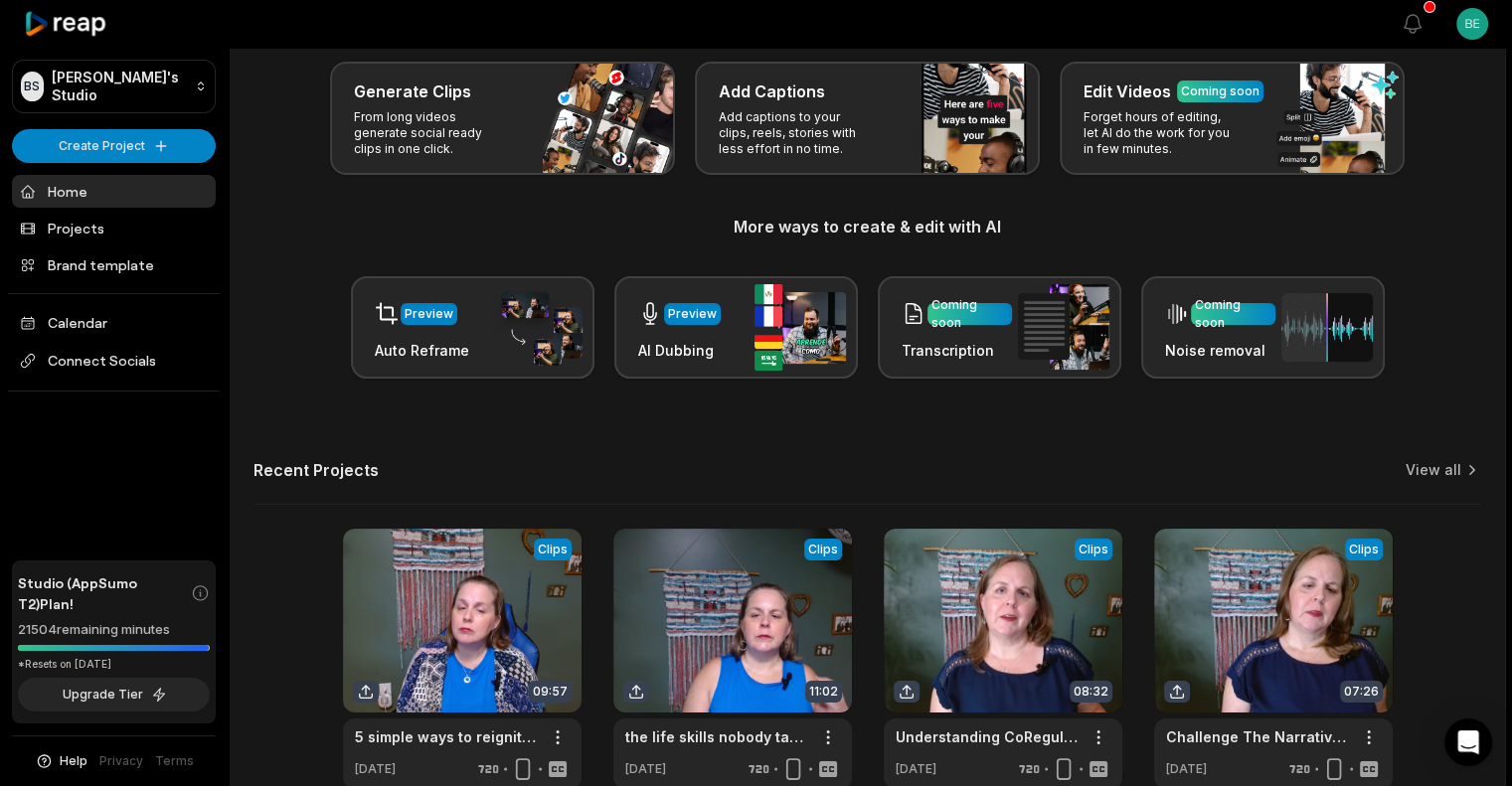 scroll, scrollTop: 99, scrollLeft: 0, axis: vertical 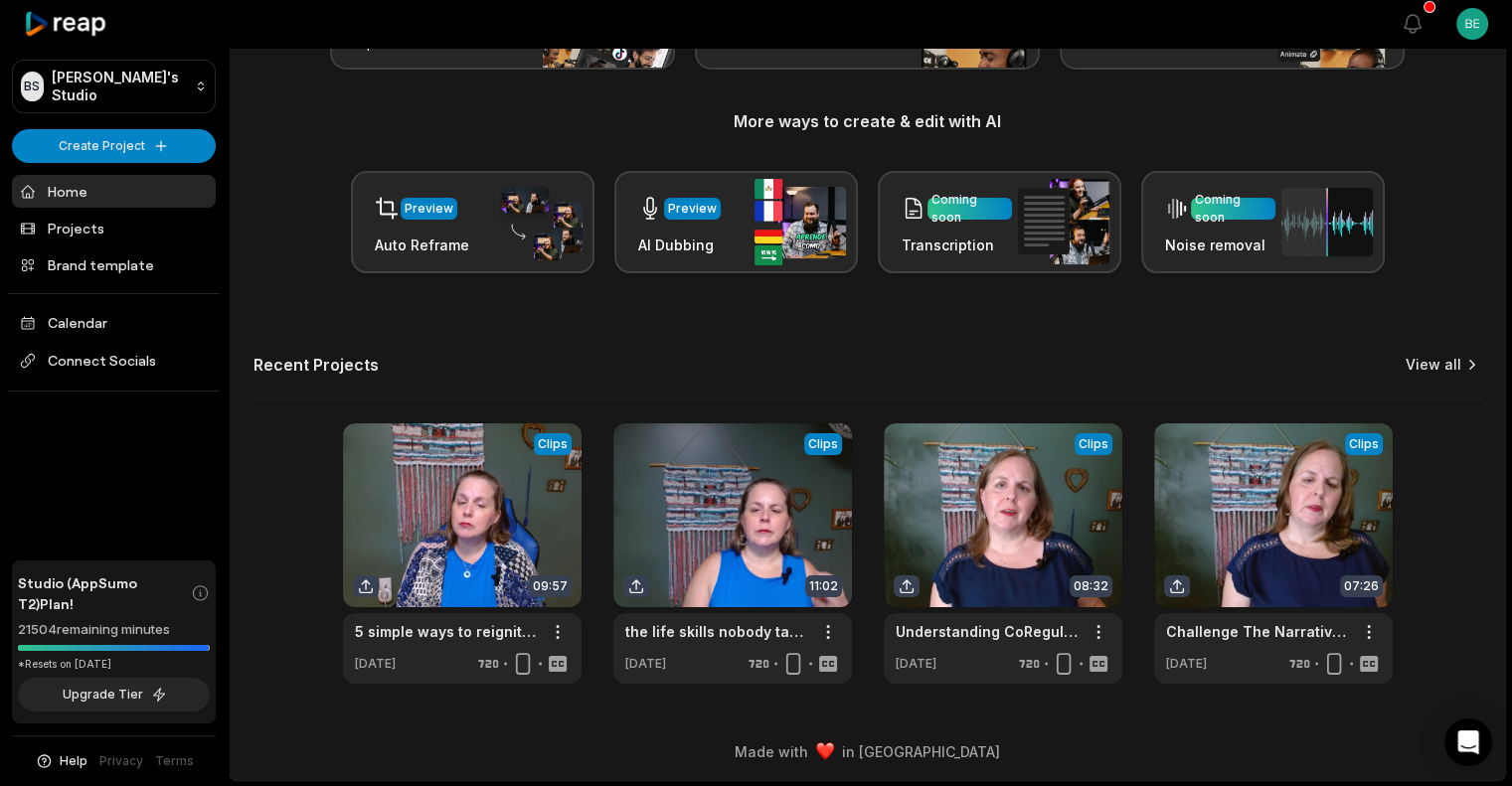 click on "View all" at bounding box center (1433, 365) 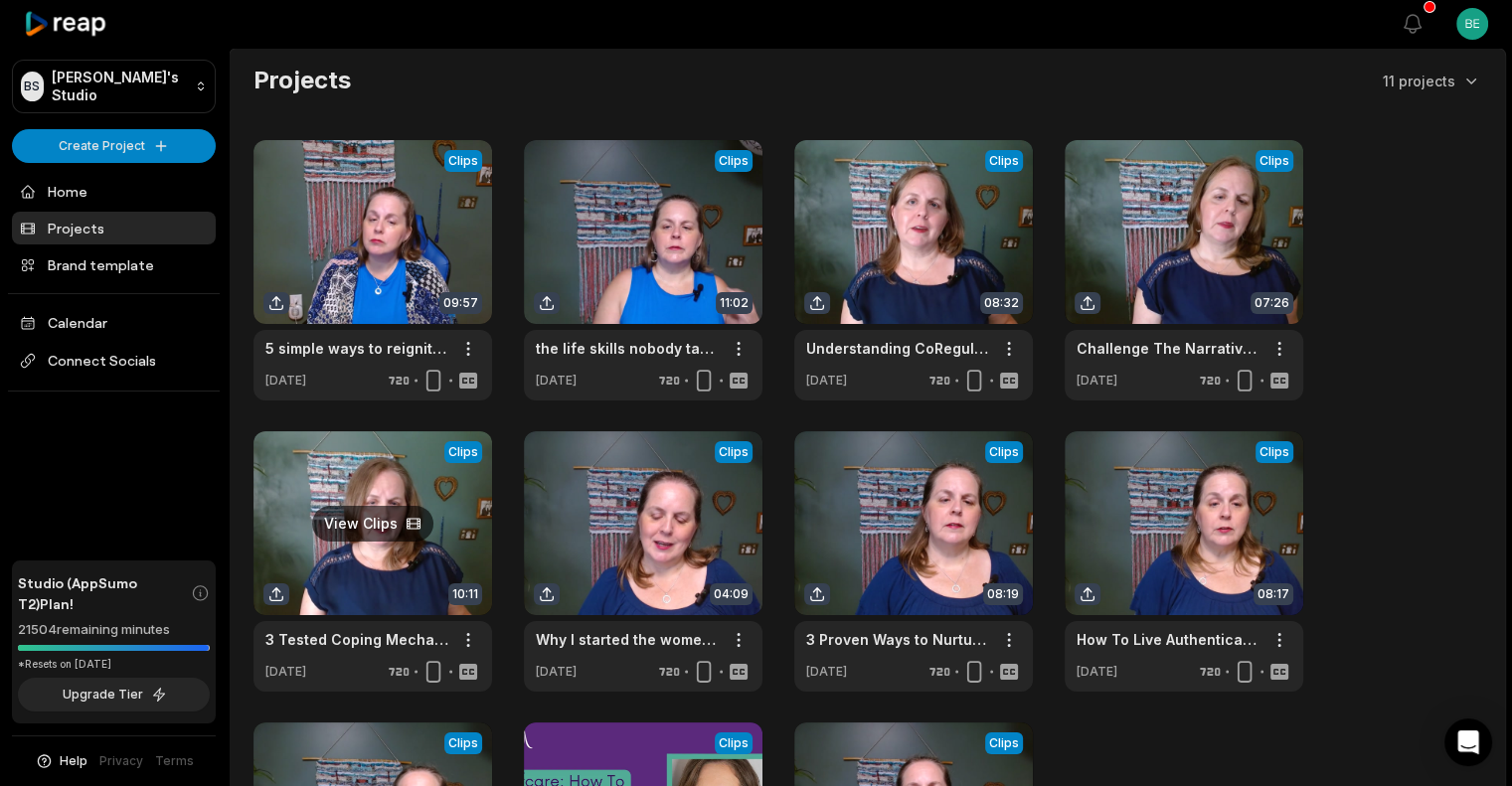 click at bounding box center [373, 561] 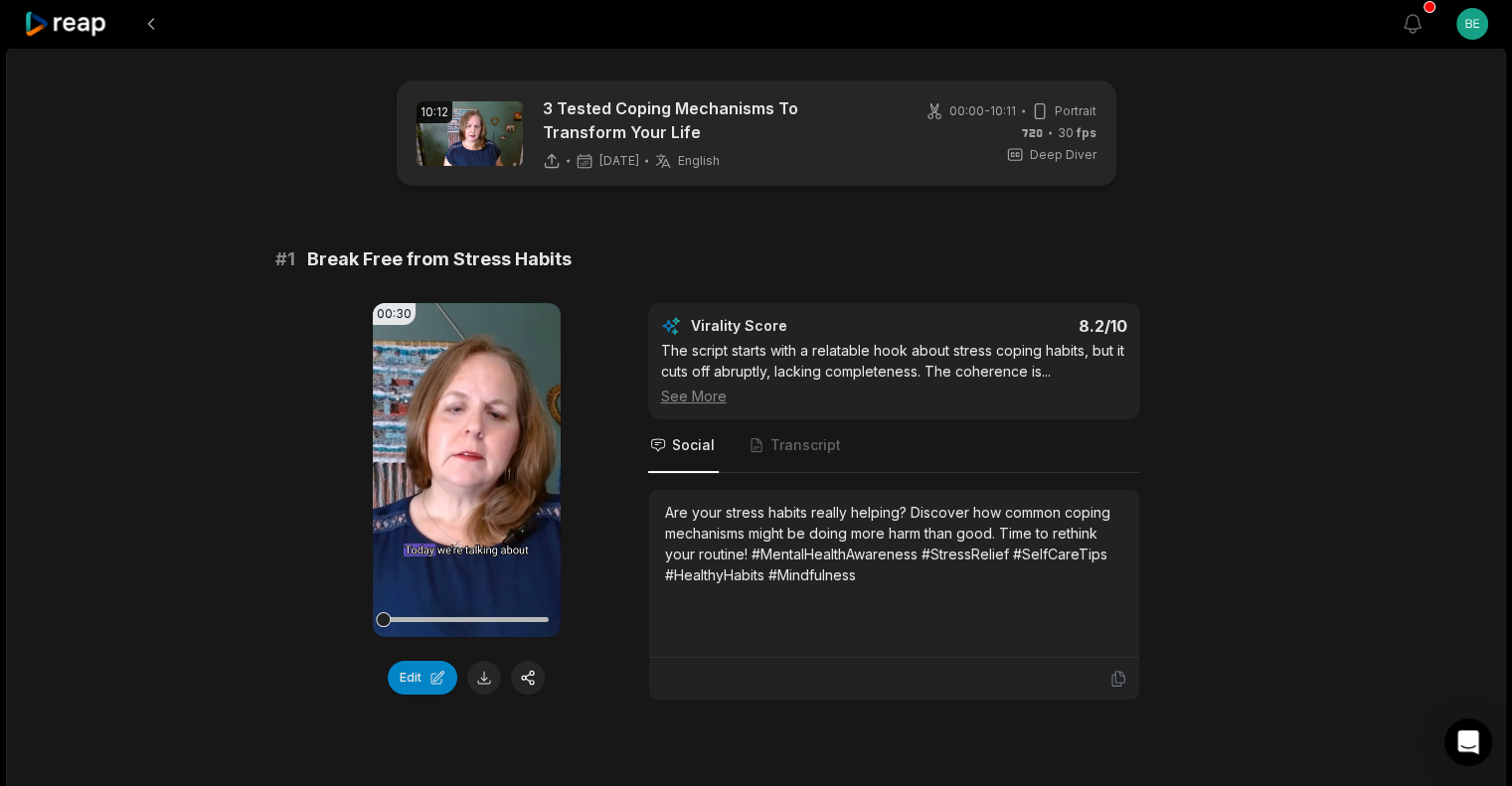 scroll, scrollTop: 99, scrollLeft: 0, axis: vertical 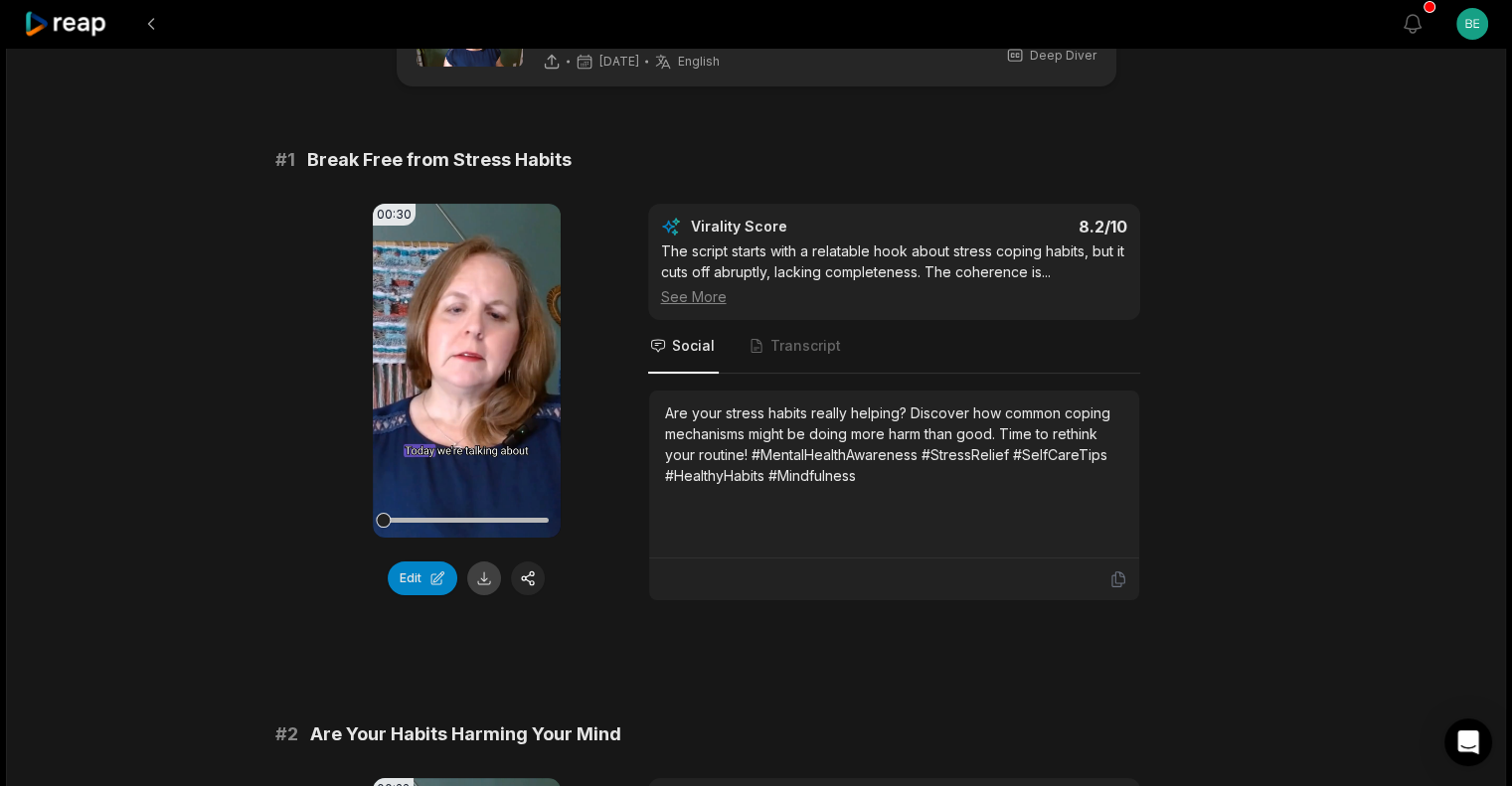 click at bounding box center (484, 578) 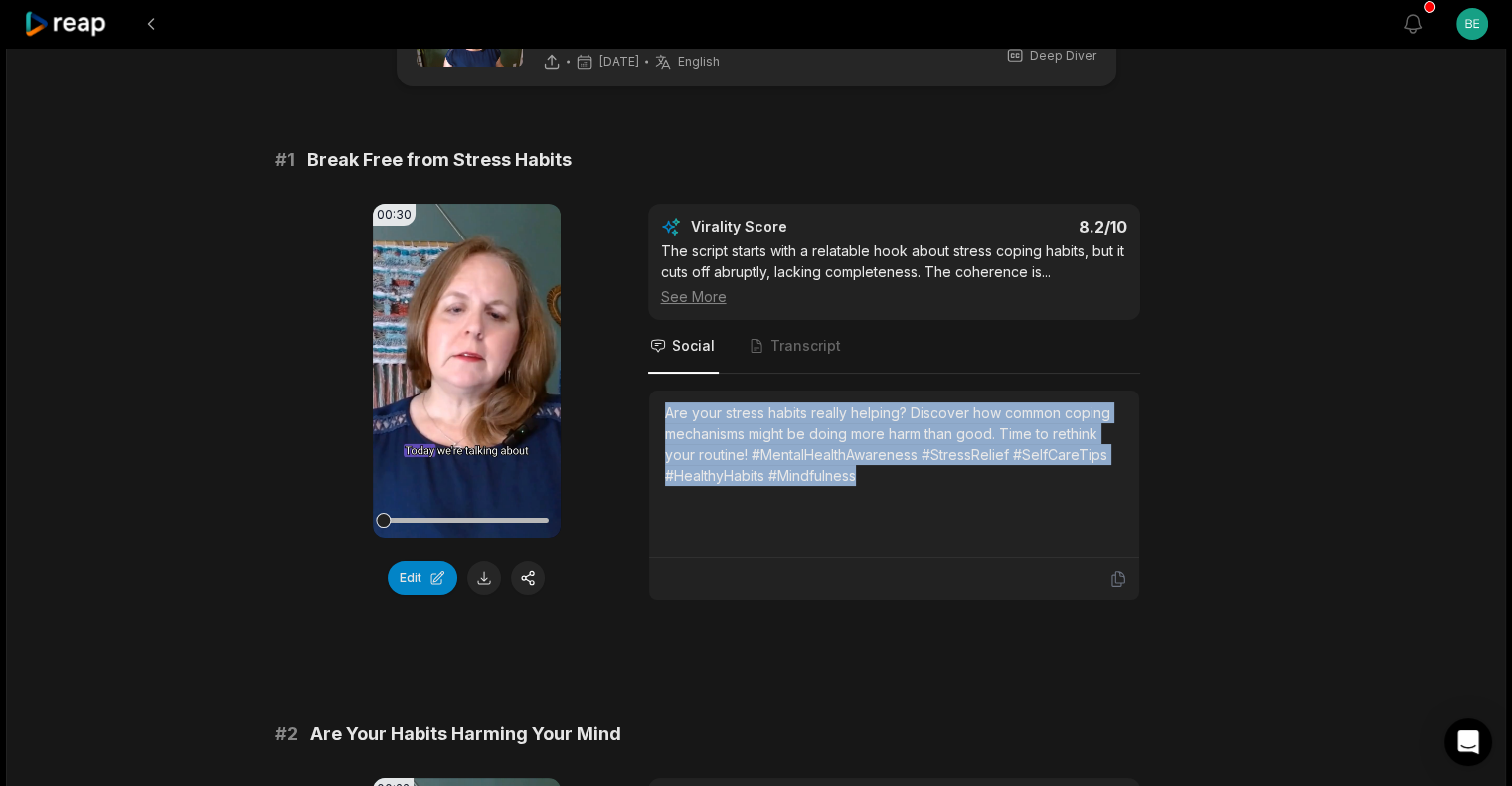 drag, startPoint x: 880, startPoint y: 480, endPoint x: 661, endPoint y: 408, distance: 230.53199 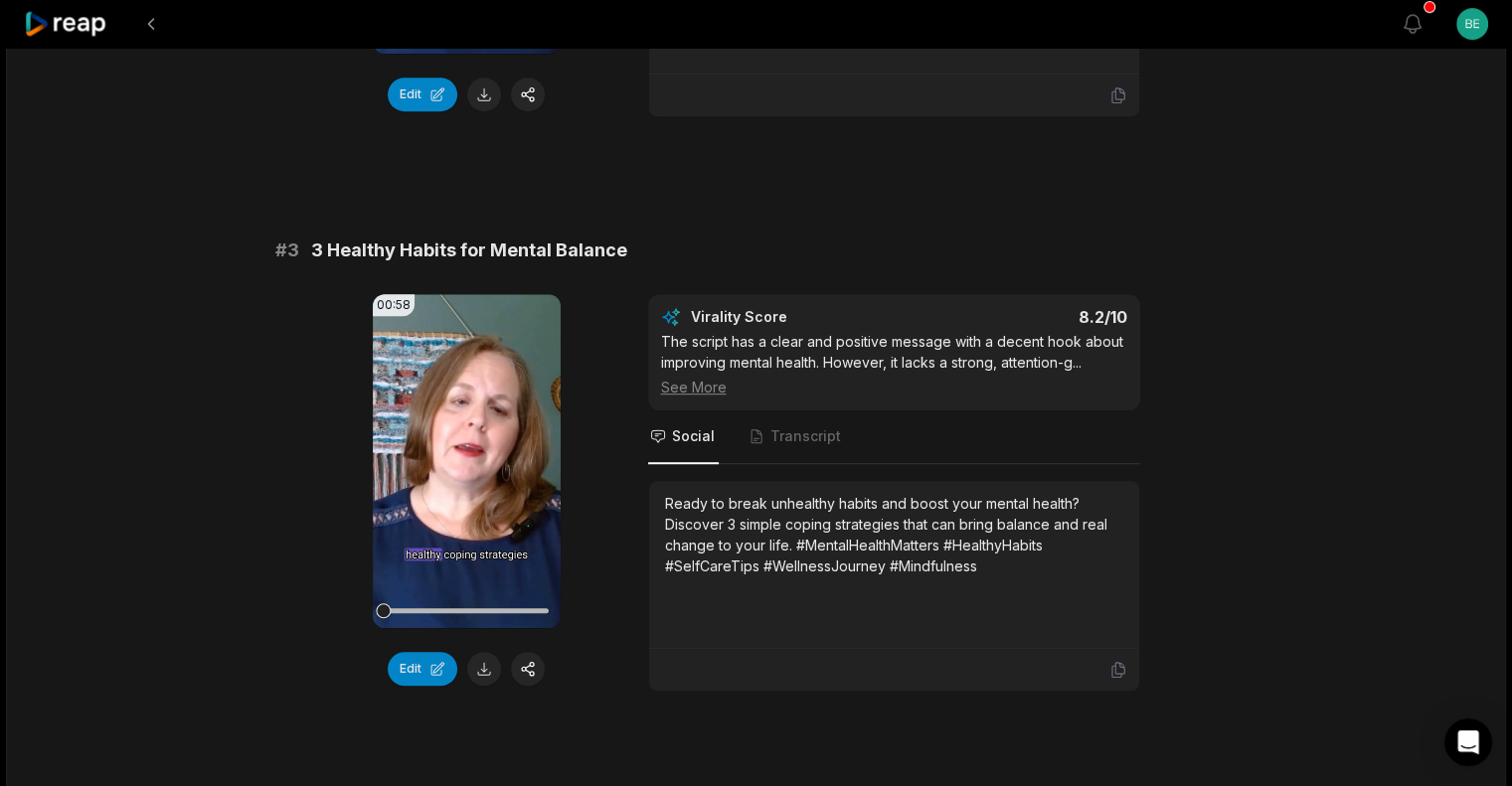 scroll, scrollTop: 1192, scrollLeft: 0, axis: vertical 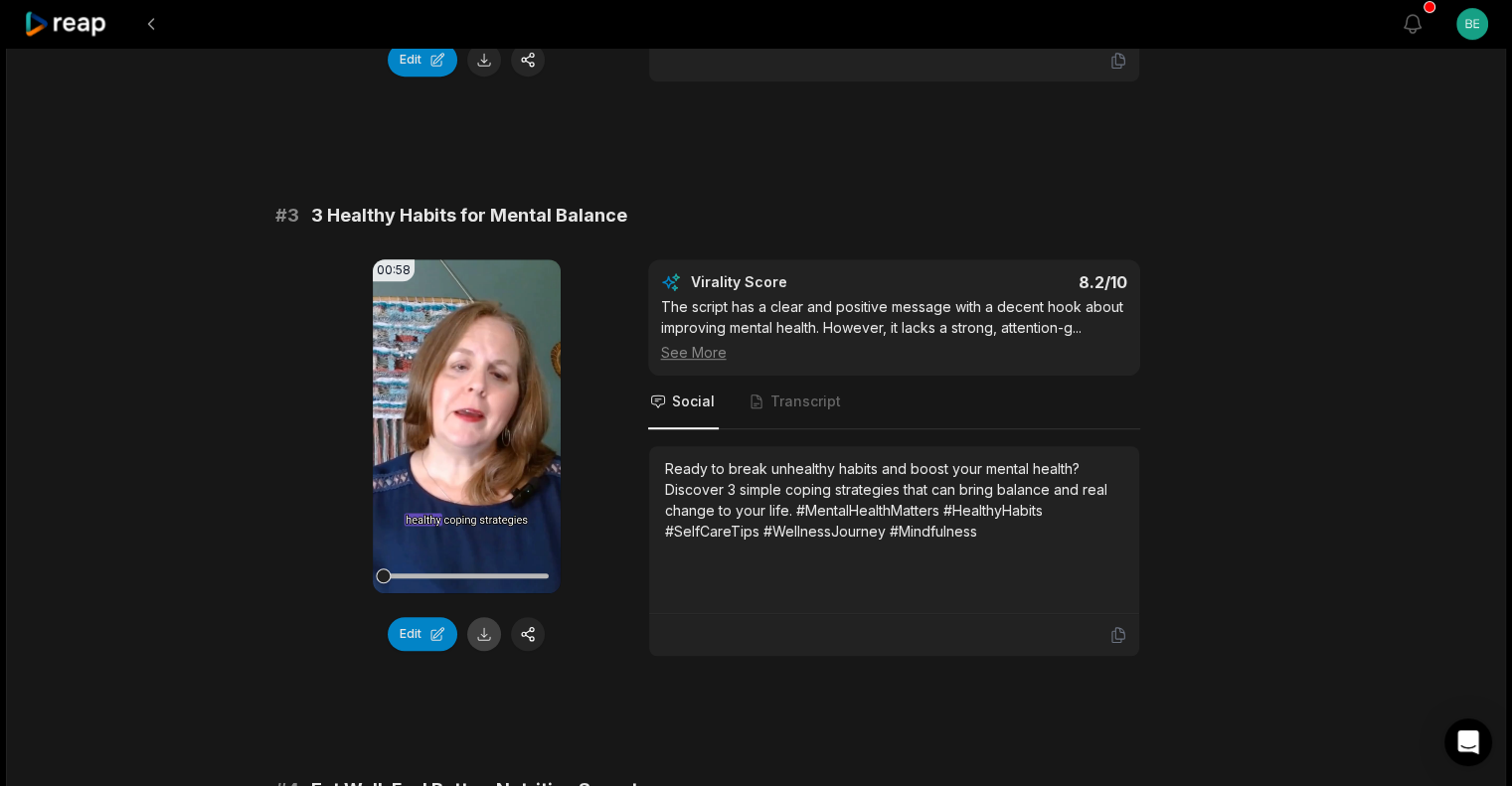 click at bounding box center [484, 634] 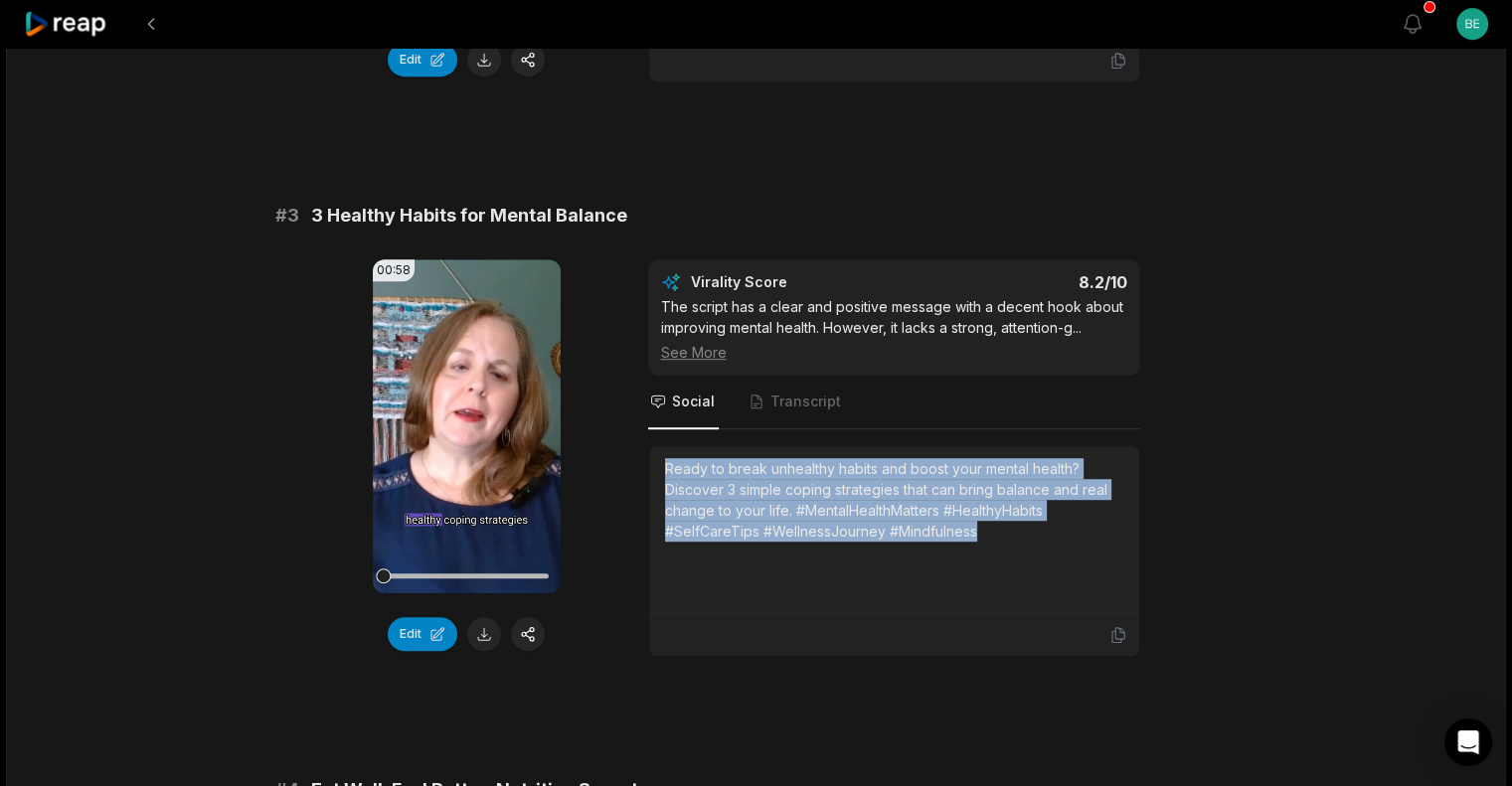 drag, startPoint x: 1012, startPoint y: 537, endPoint x: 652, endPoint y: 469, distance: 366.36594 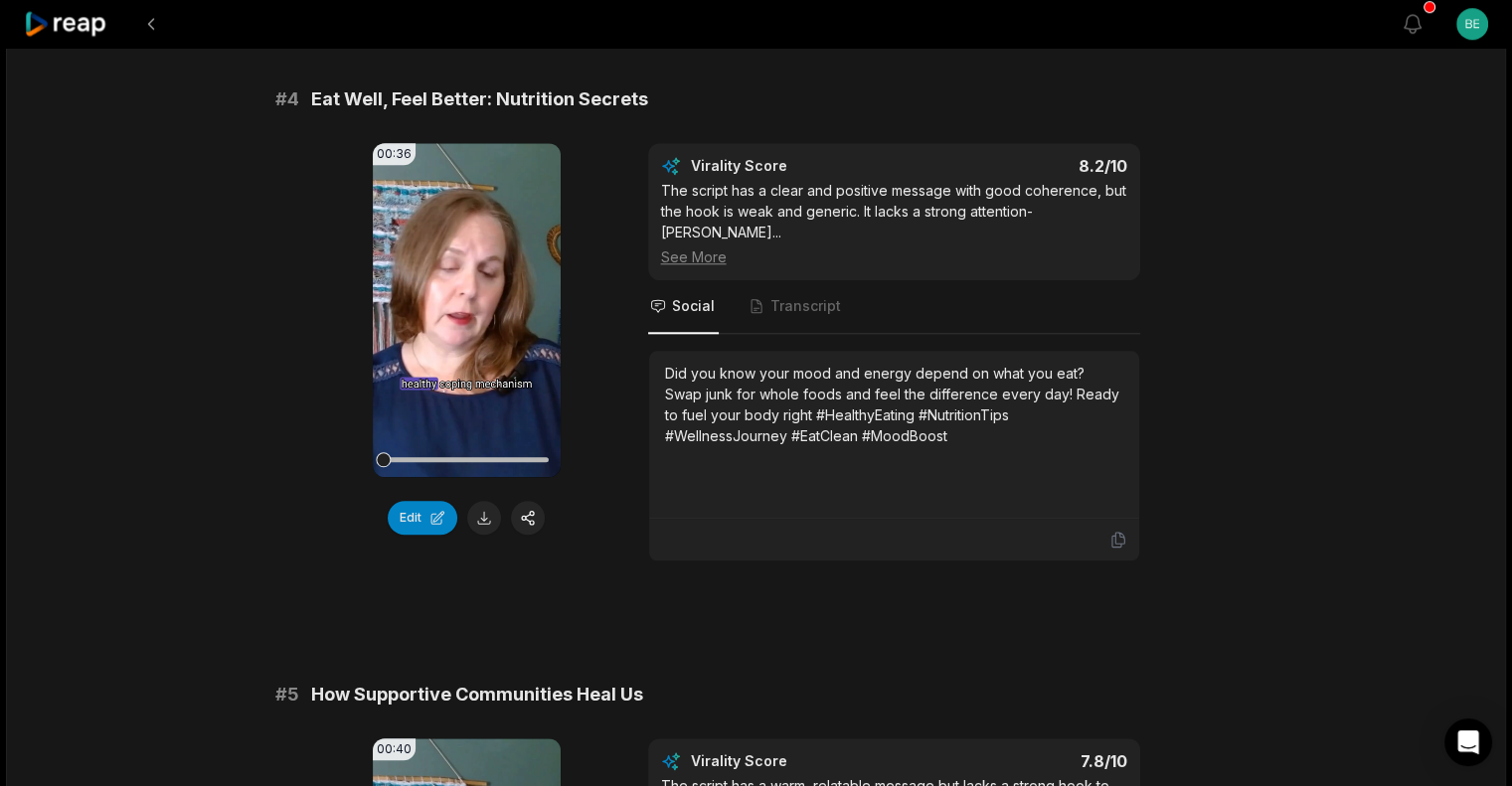 scroll, scrollTop: 1888, scrollLeft: 0, axis: vertical 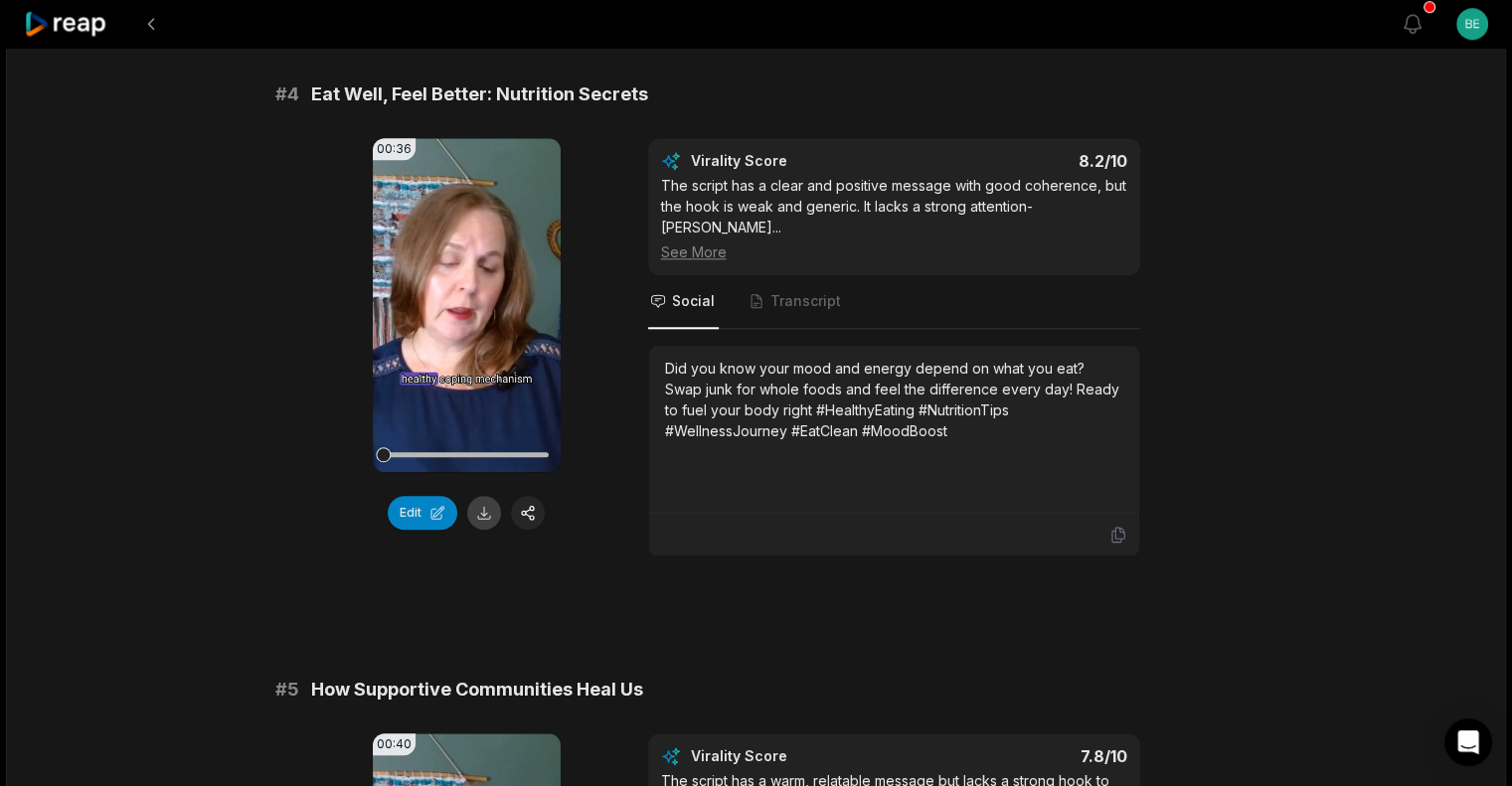 click at bounding box center [484, 513] 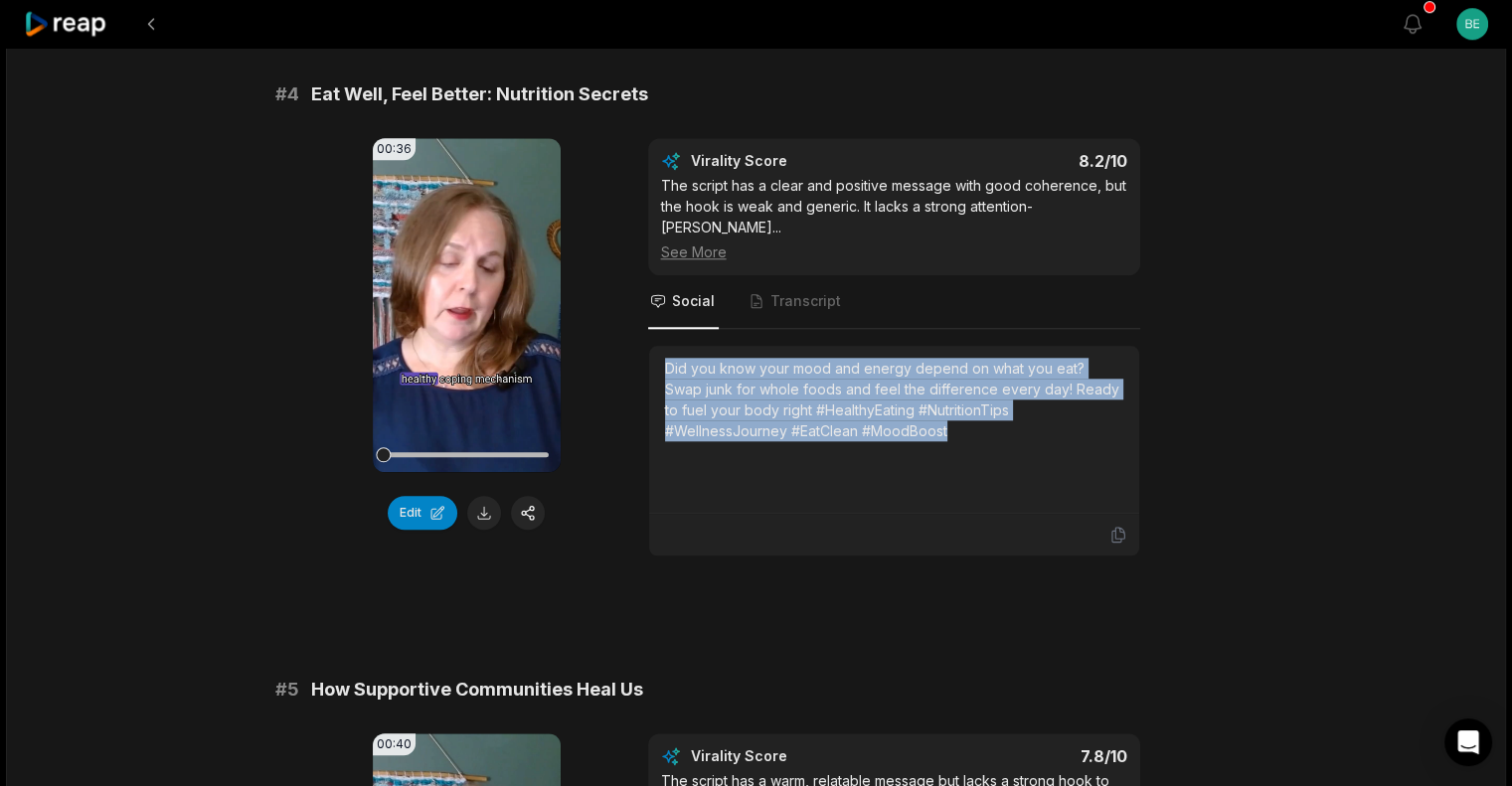 drag, startPoint x: 840, startPoint y: 416, endPoint x: 657, endPoint y: 341, distance: 197.7726 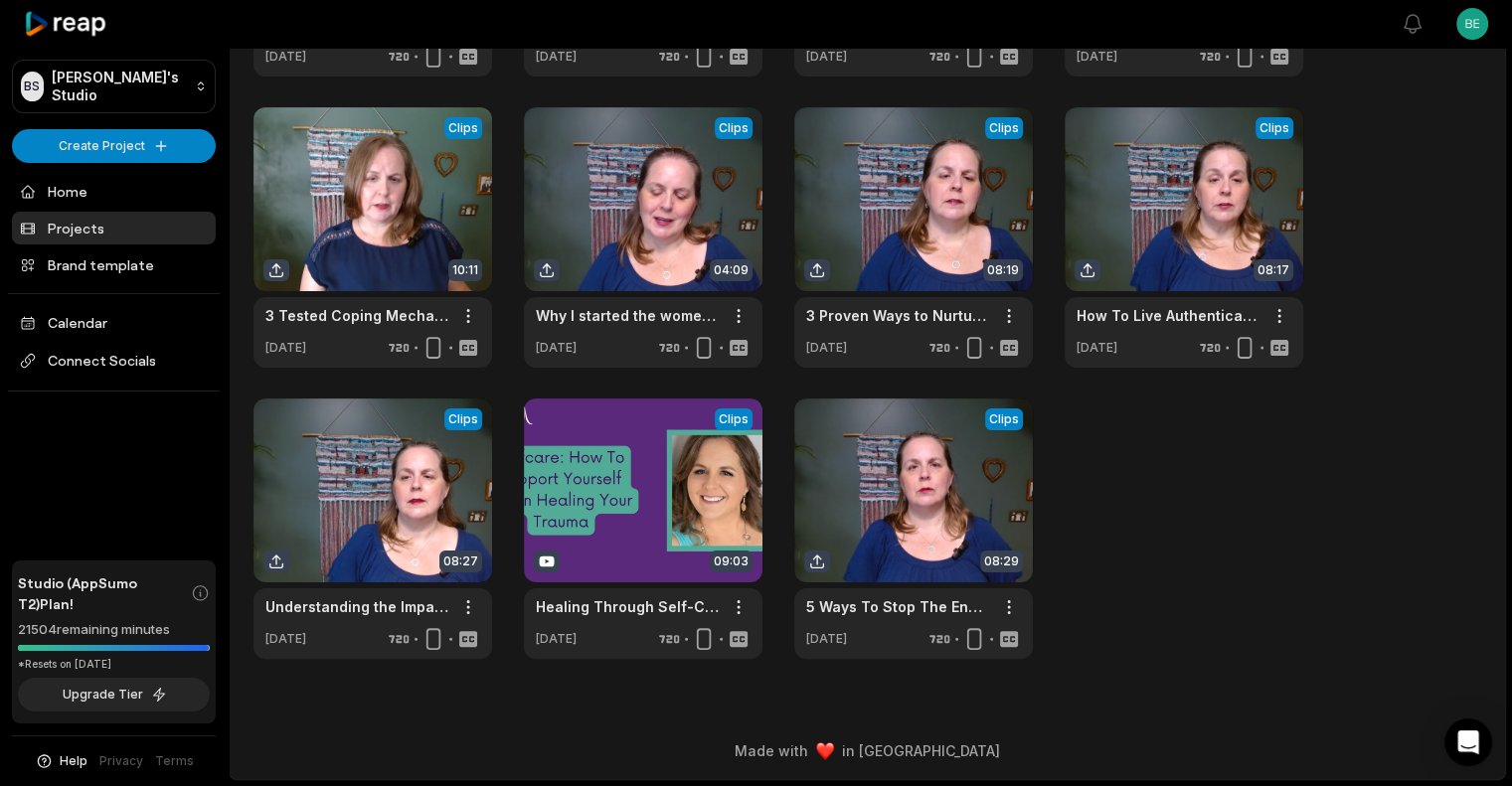 scroll, scrollTop: 0, scrollLeft: 0, axis: both 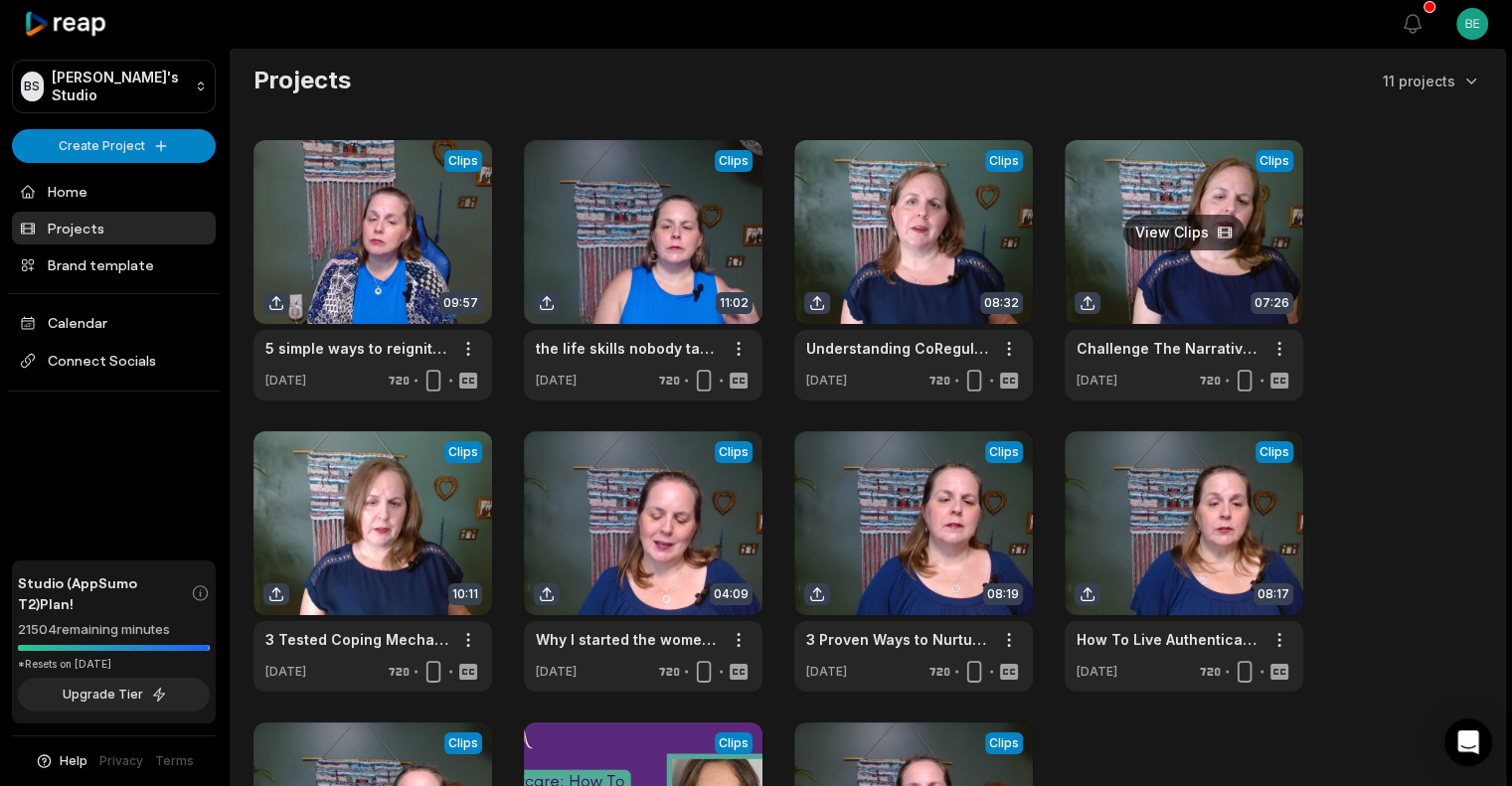 click at bounding box center [1184, 270] 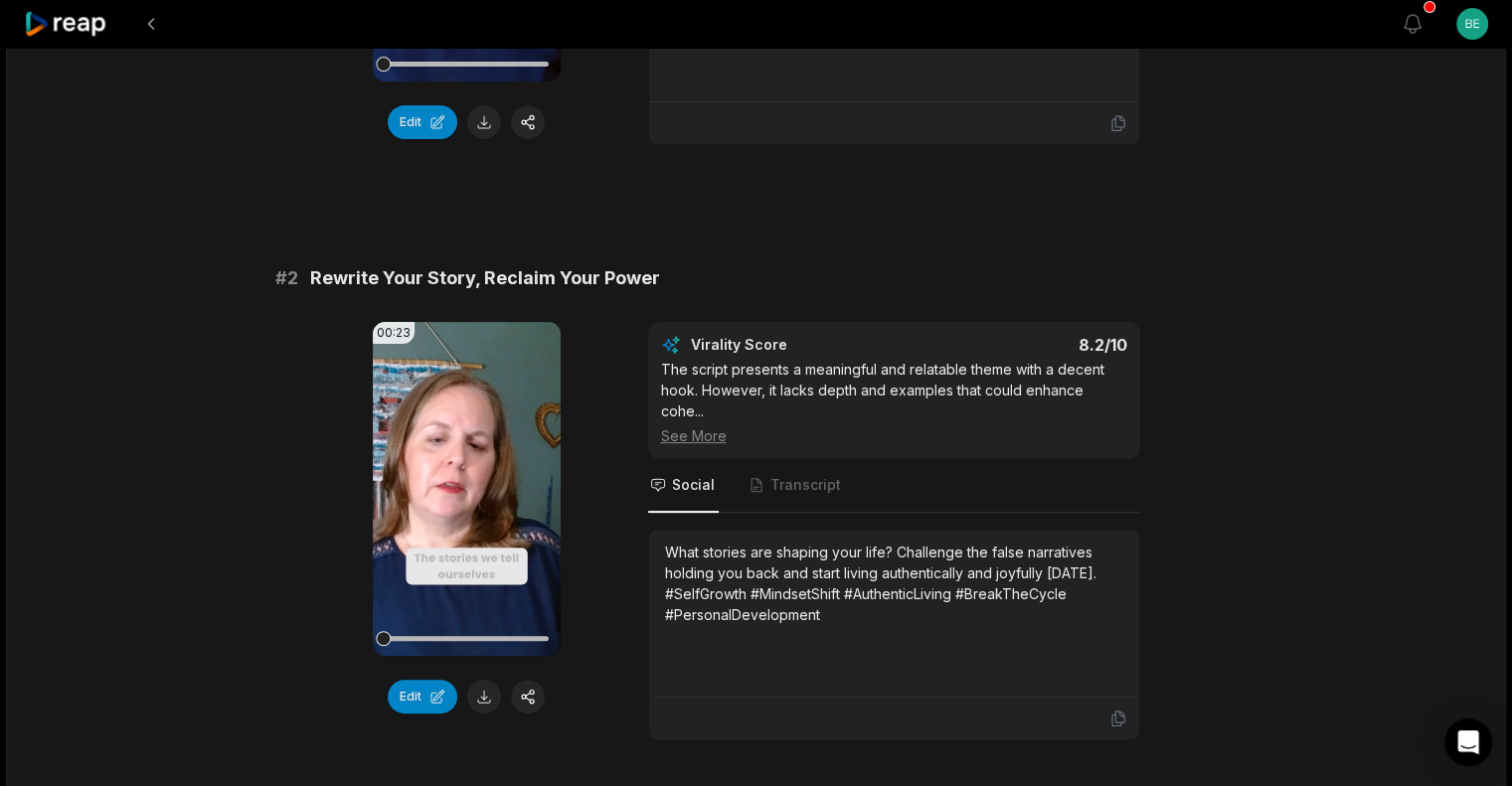 scroll, scrollTop: 596, scrollLeft: 0, axis: vertical 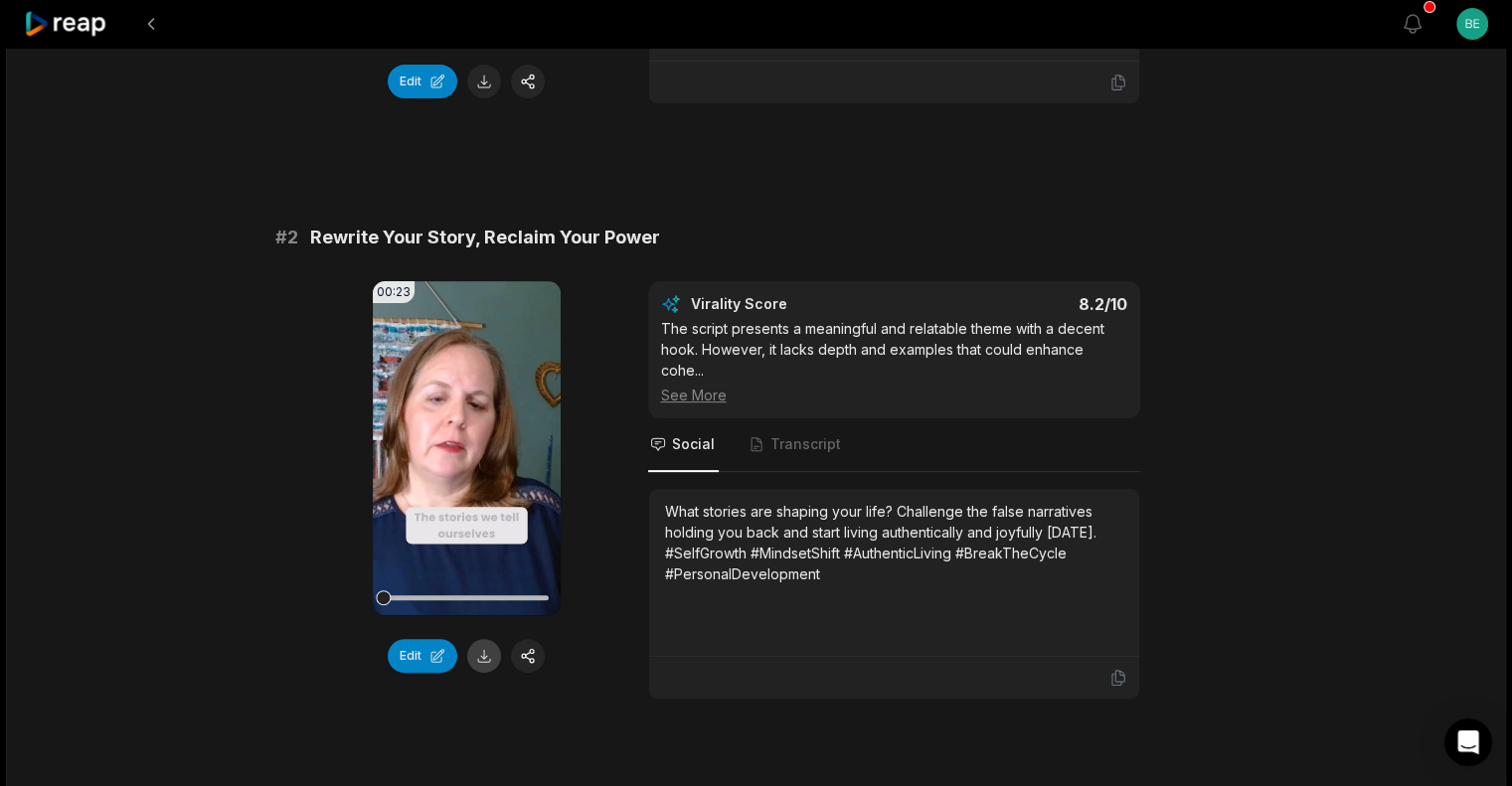 click at bounding box center (484, 656) 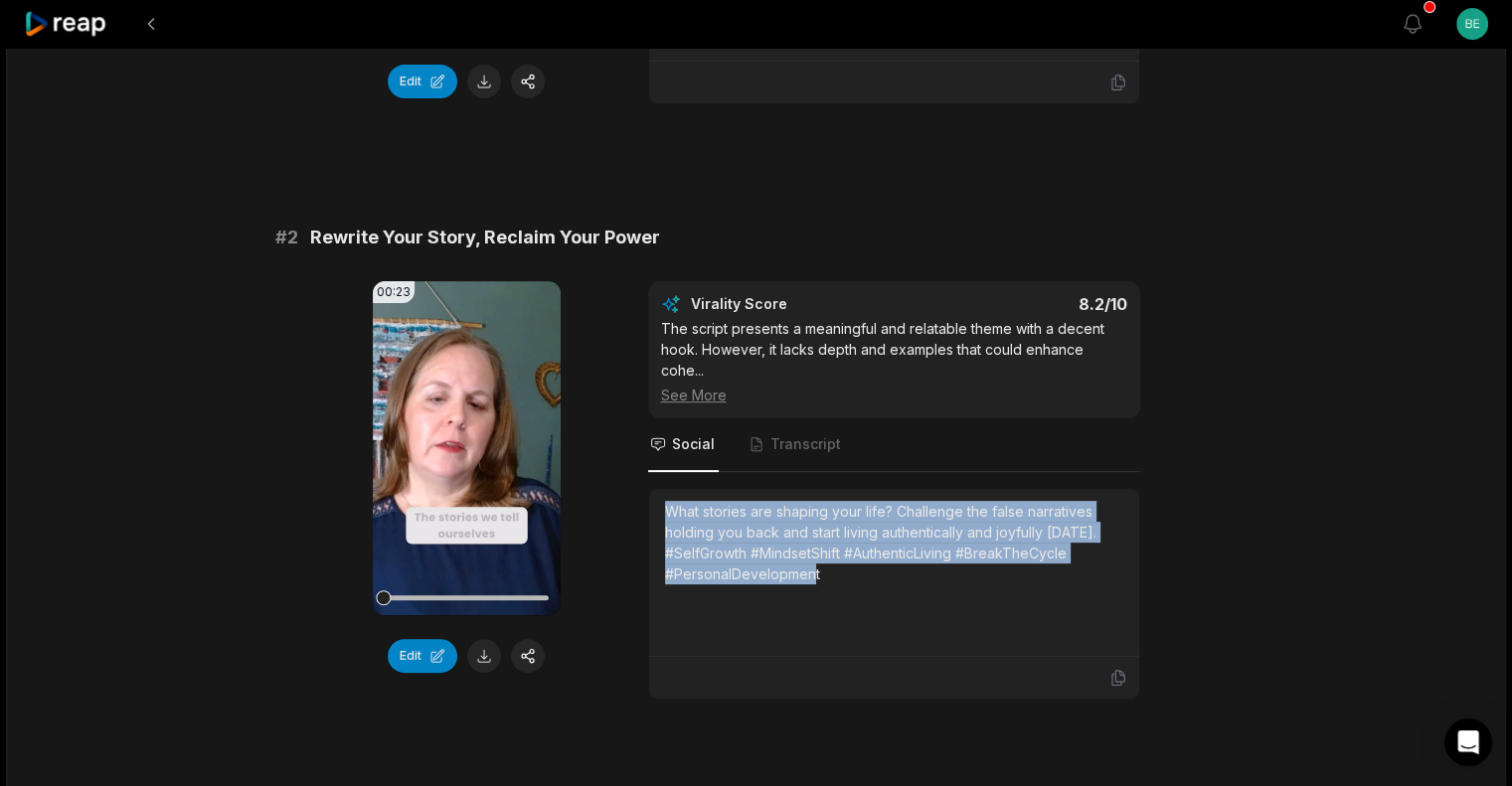 drag, startPoint x: 886, startPoint y: 584, endPoint x: 662, endPoint y: 503, distance: 238.1953 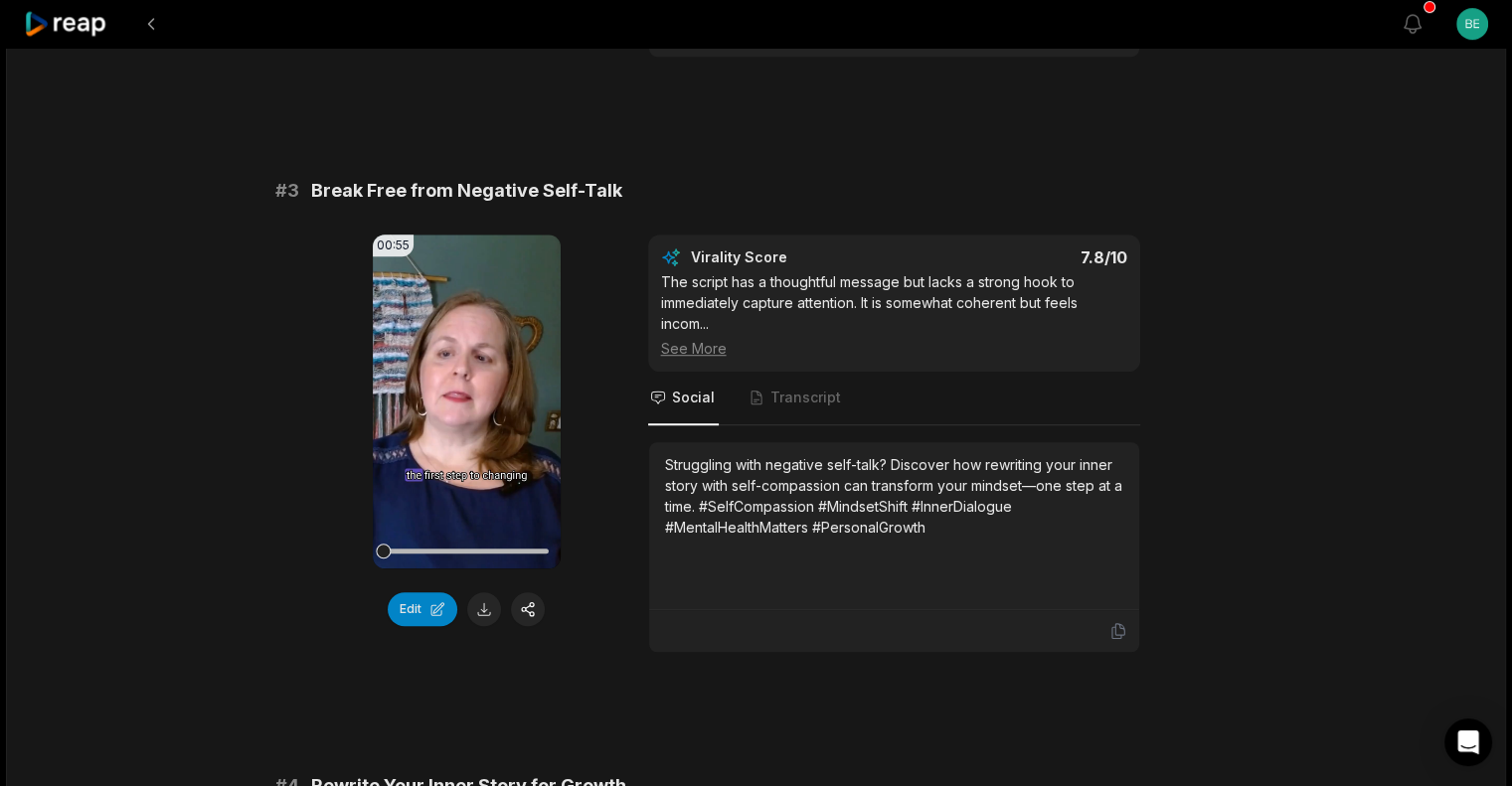 scroll, scrollTop: 1292, scrollLeft: 0, axis: vertical 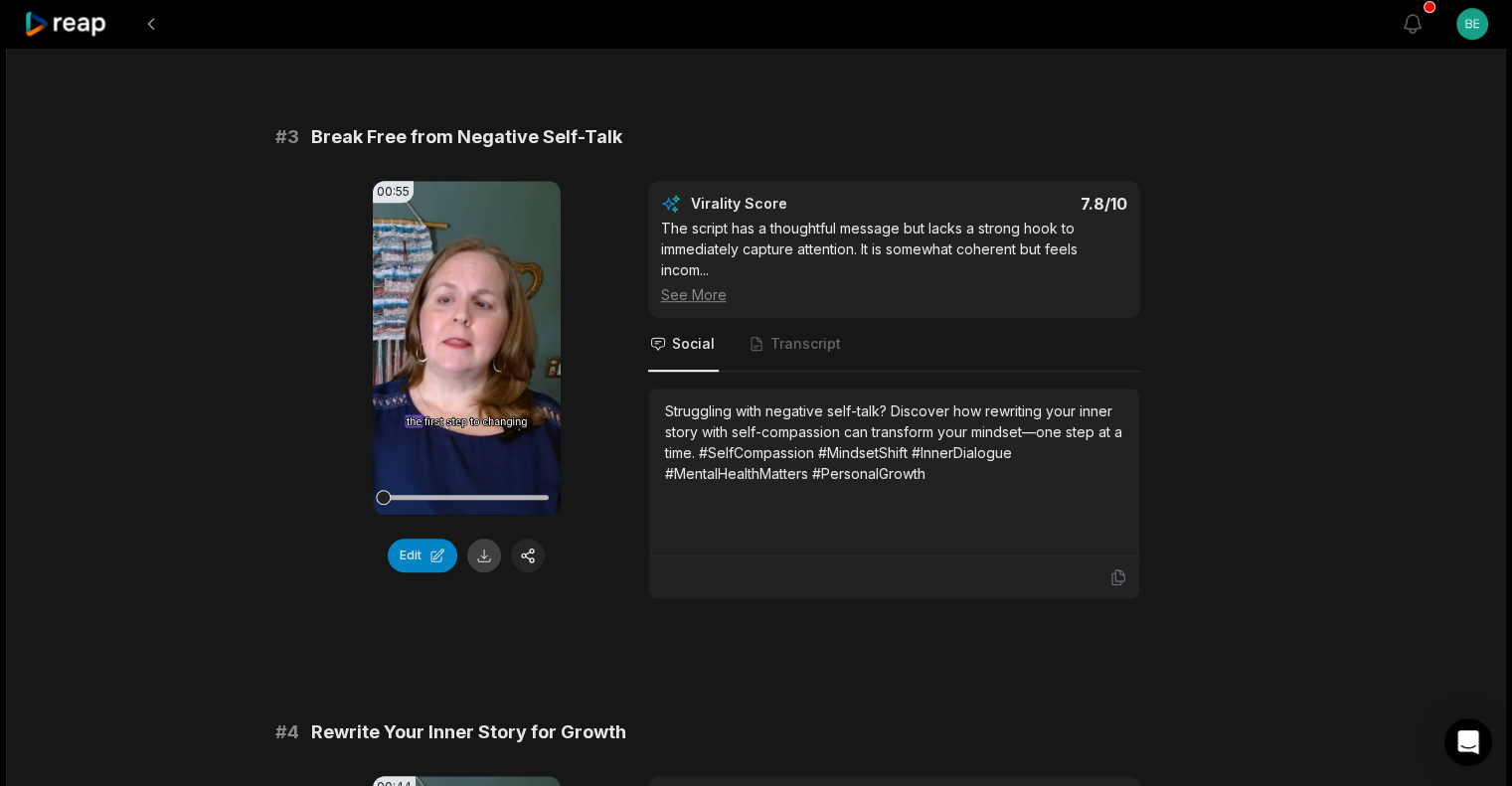 click at bounding box center (484, 555) 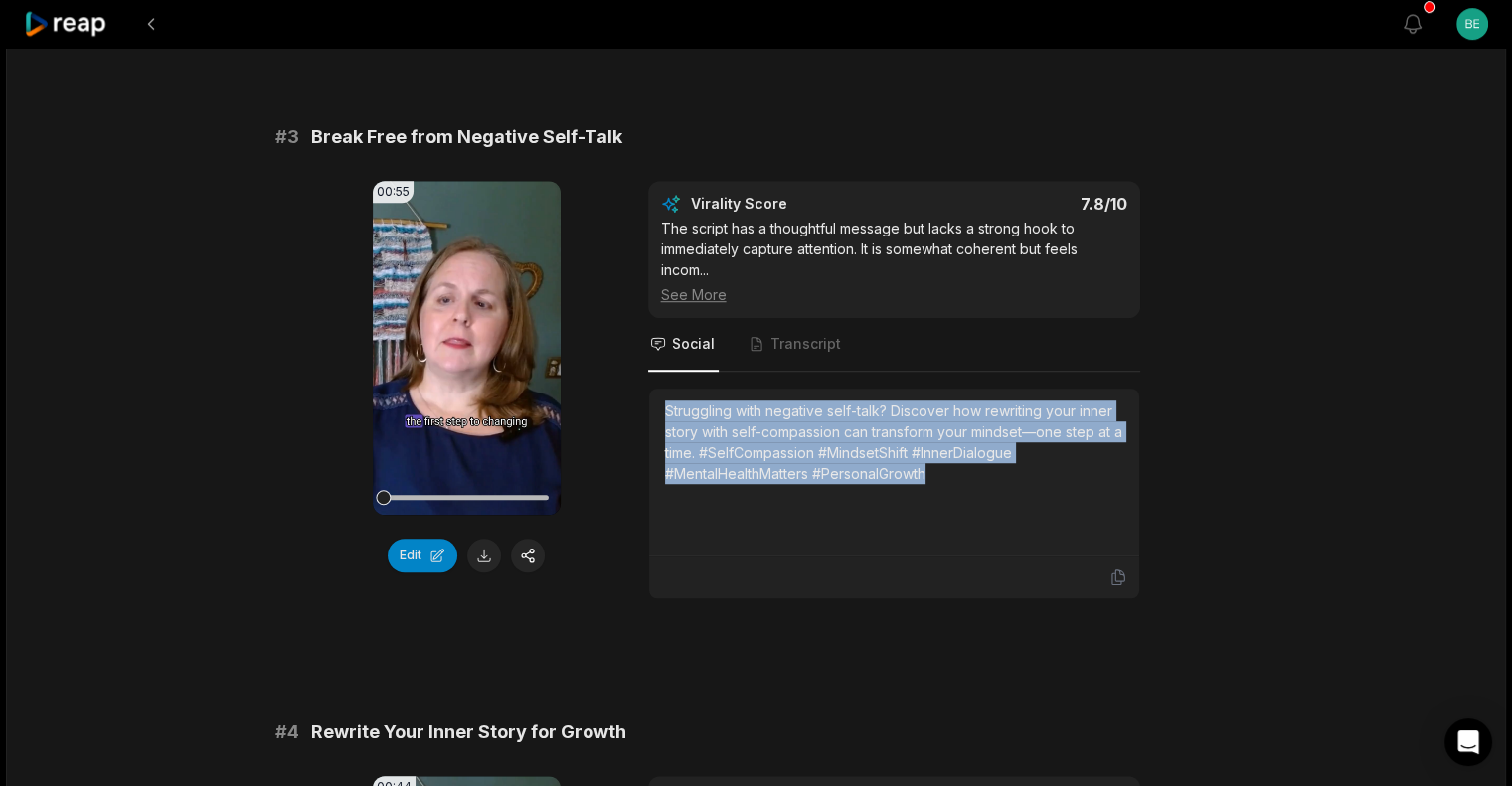 drag, startPoint x: 984, startPoint y: 479, endPoint x: 665, endPoint y: 406, distance: 327.24608 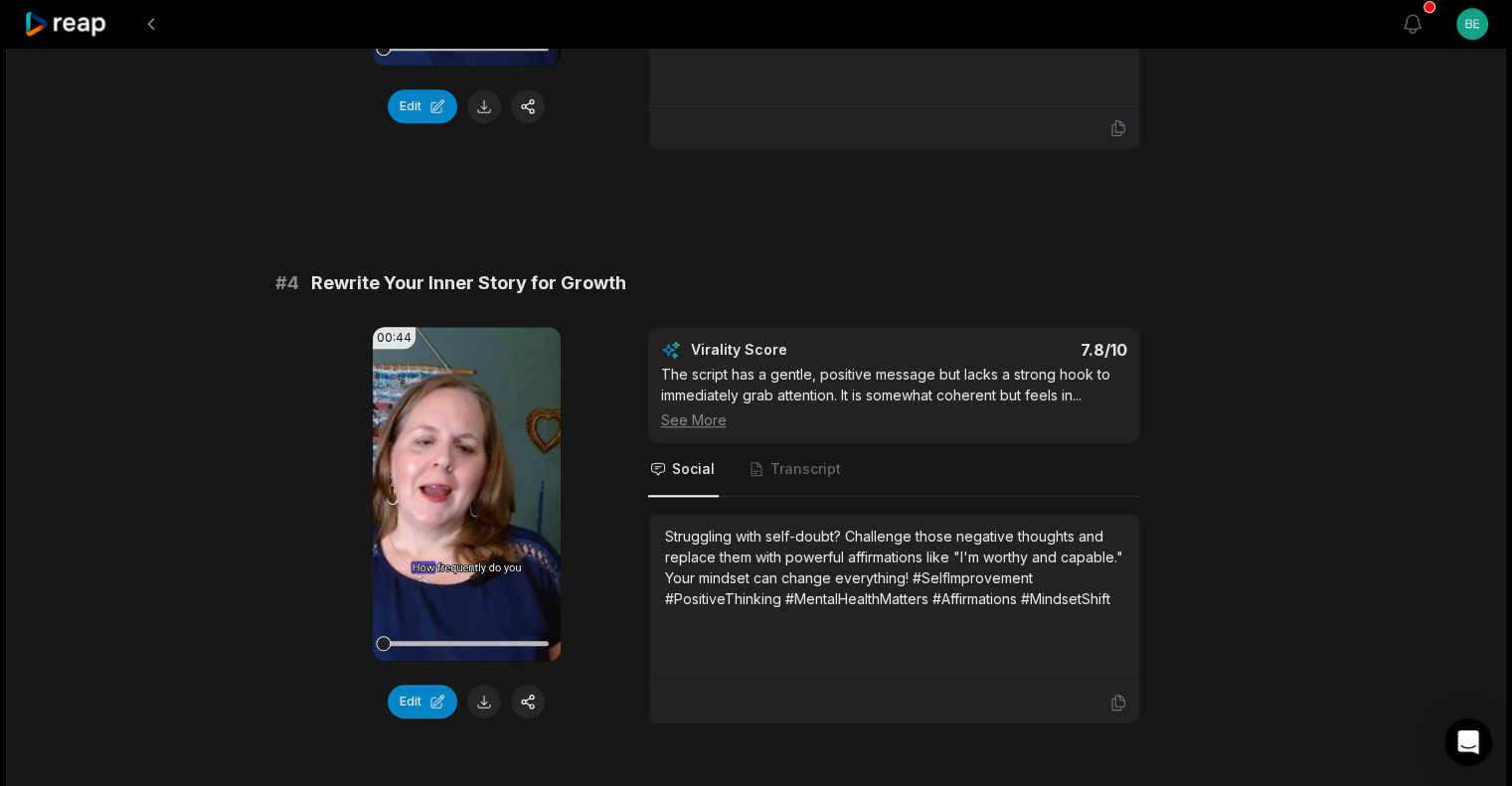 scroll, scrollTop: 1789, scrollLeft: 0, axis: vertical 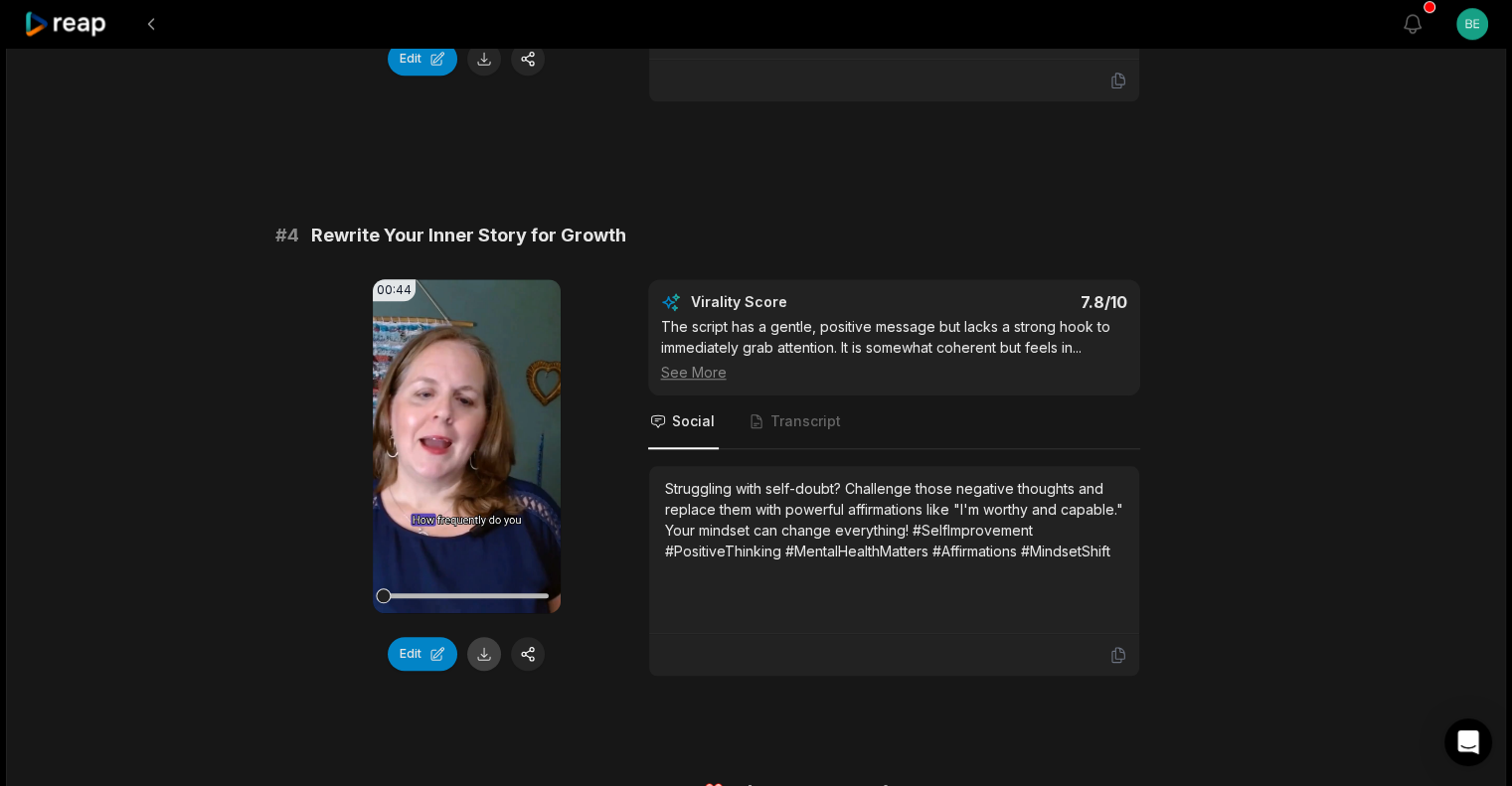 click at bounding box center [484, 654] 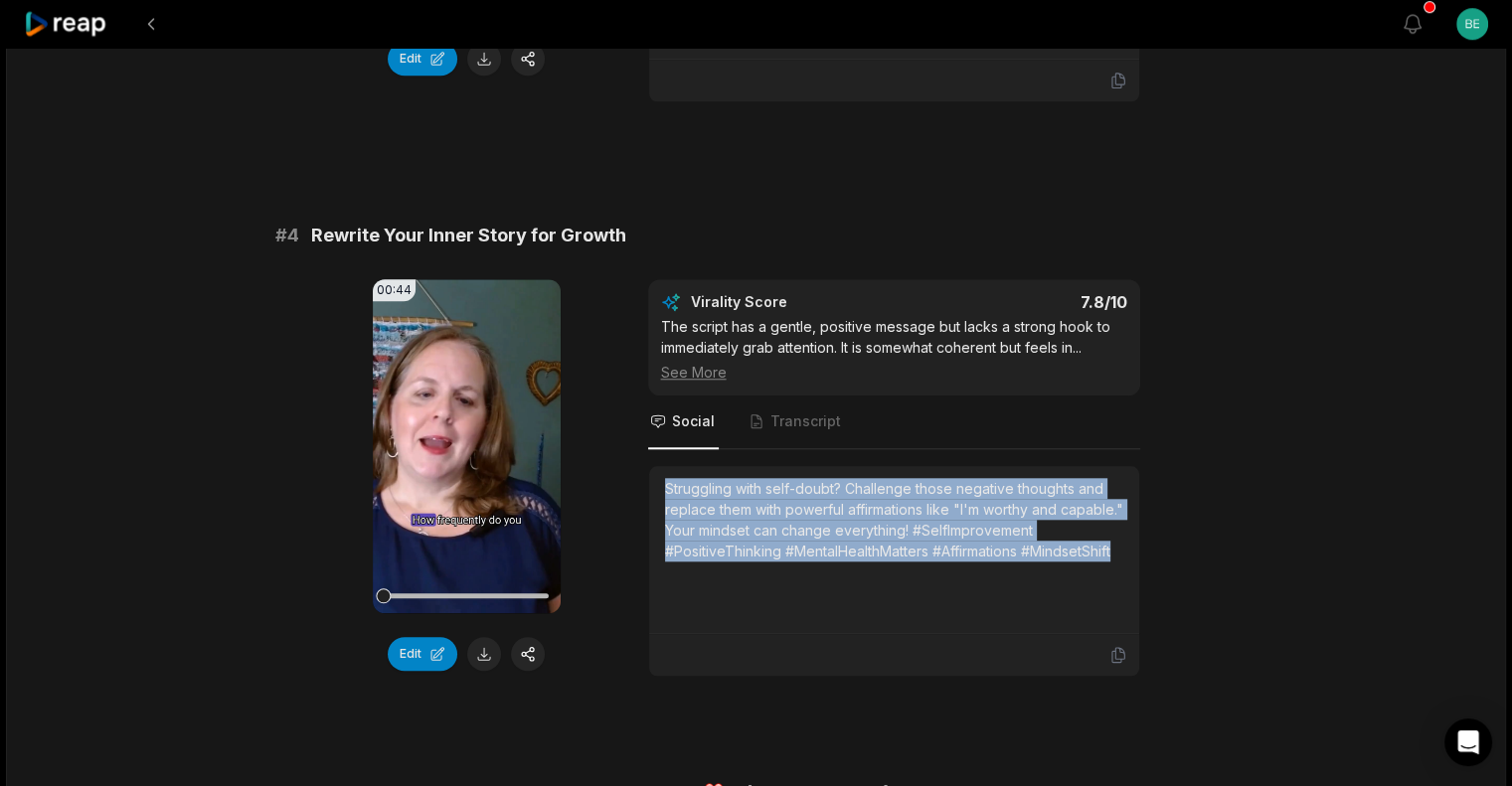 drag, startPoint x: 1121, startPoint y: 544, endPoint x: 639, endPoint y: 472, distance: 487.34792 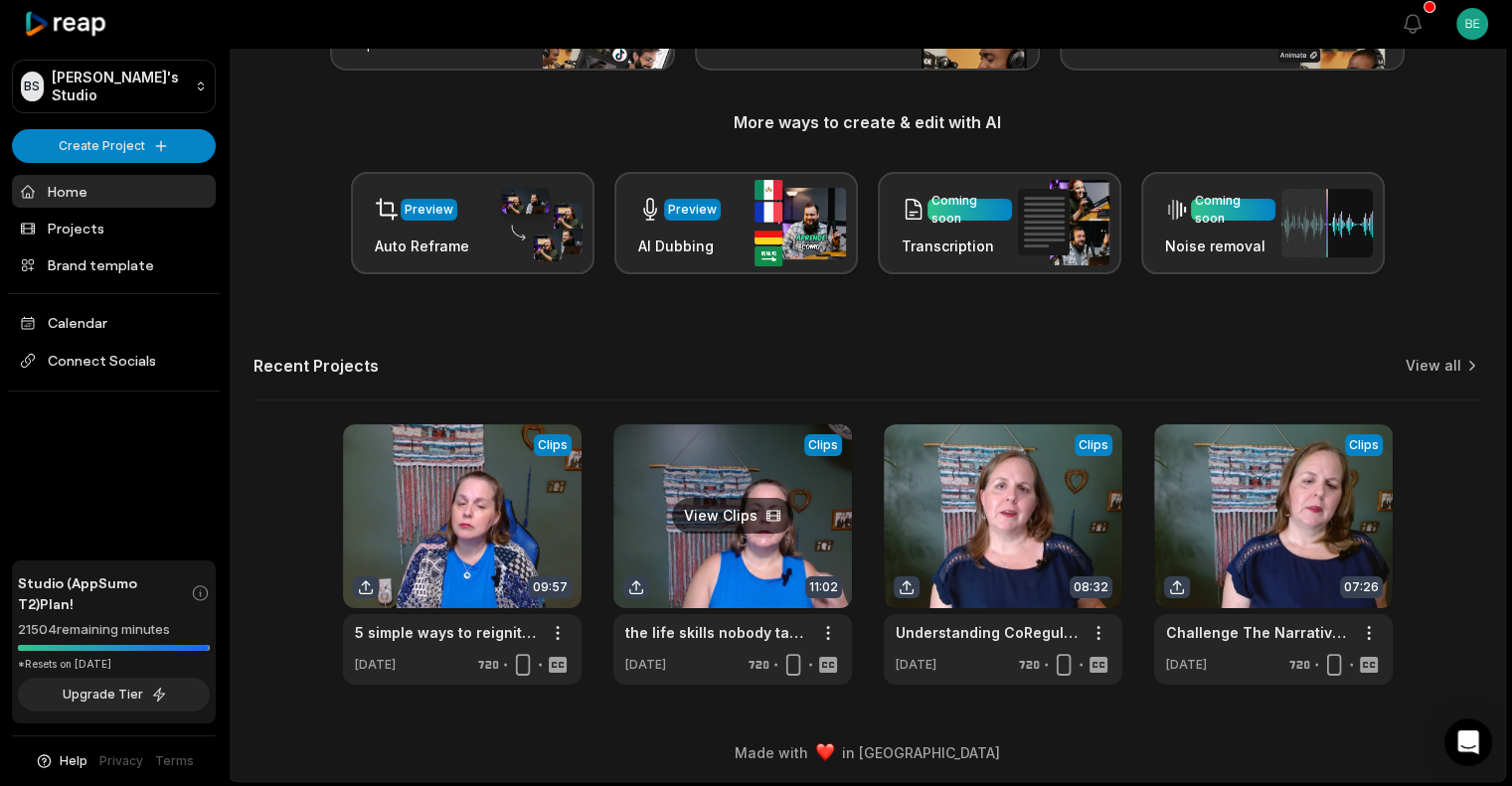 scroll, scrollTop: 205, scrollLeft: 0, axis: vertical 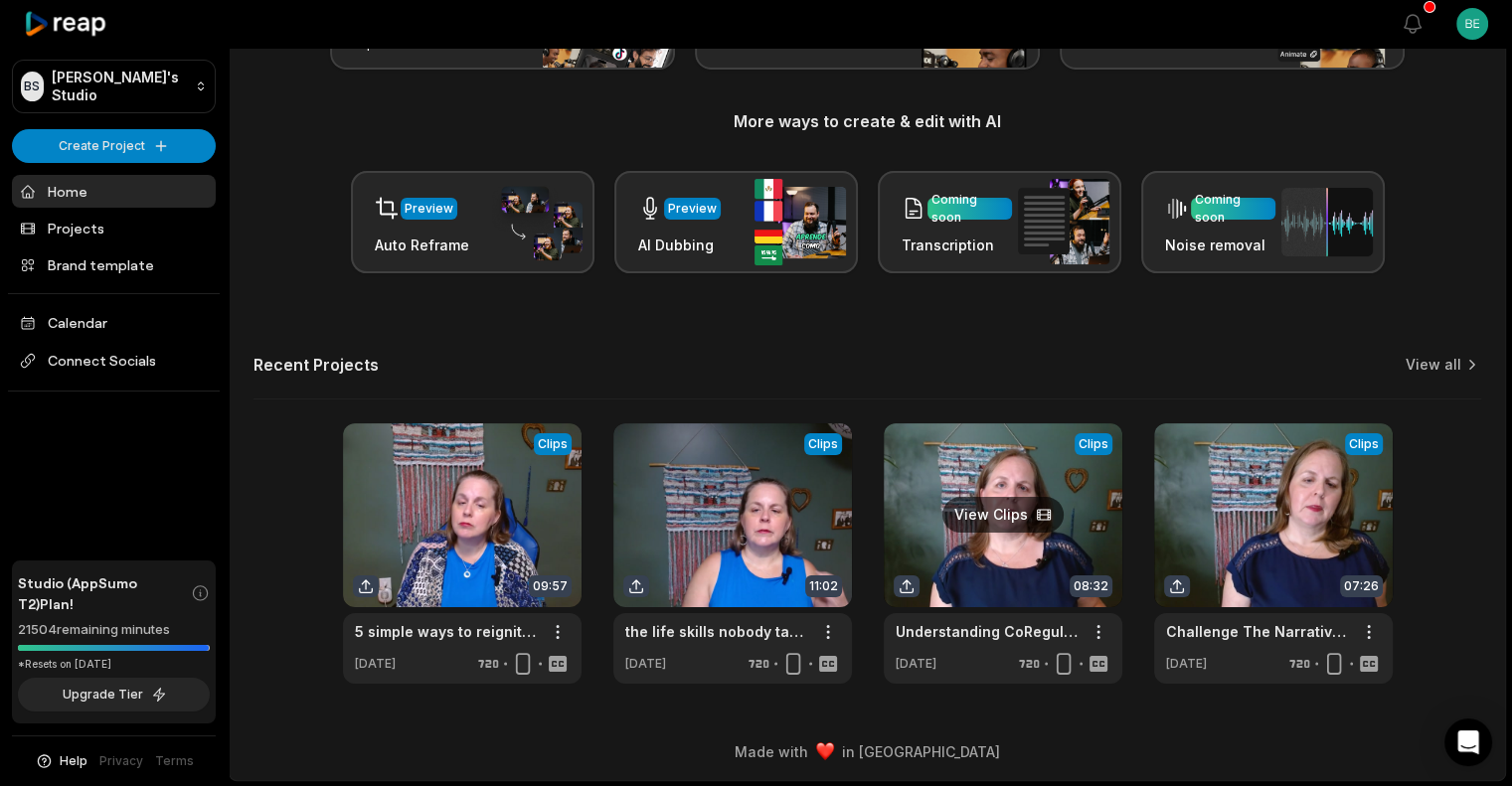 click at bounding box center [1003, 553] 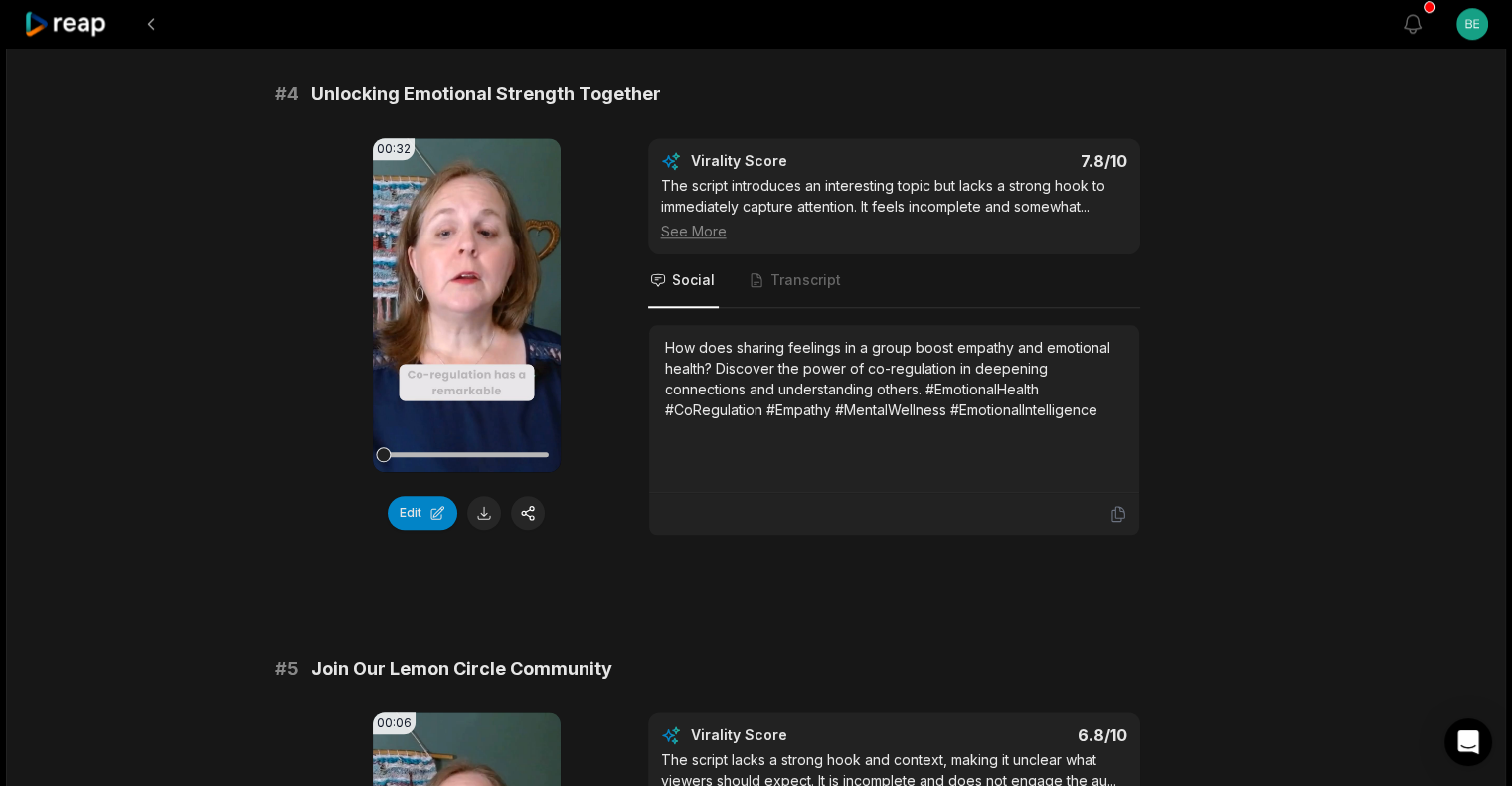 scroll, scrollTop: 2354, scrollLeft: 0, axis: vertical 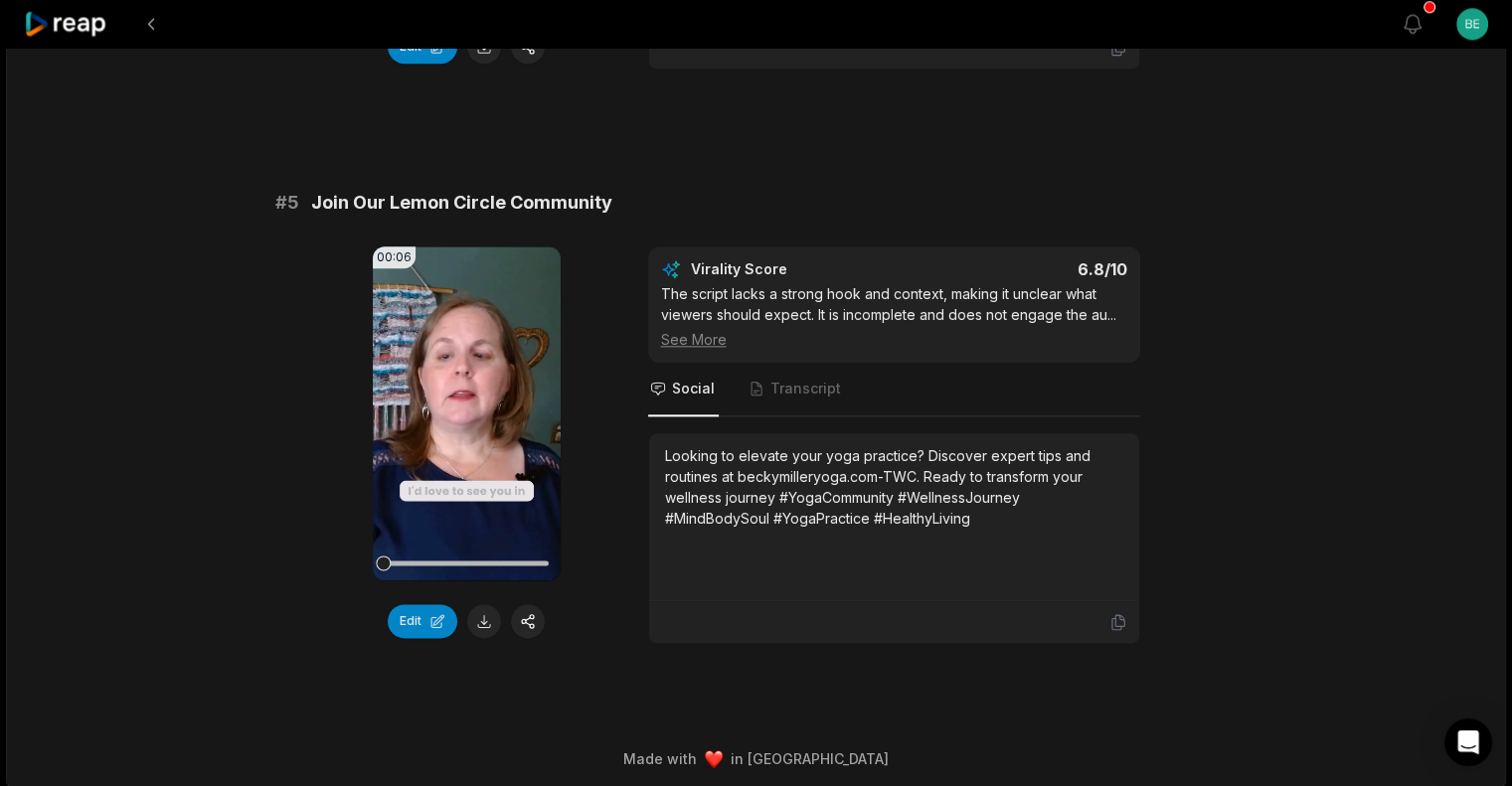 click at bounding box center [484, 621] 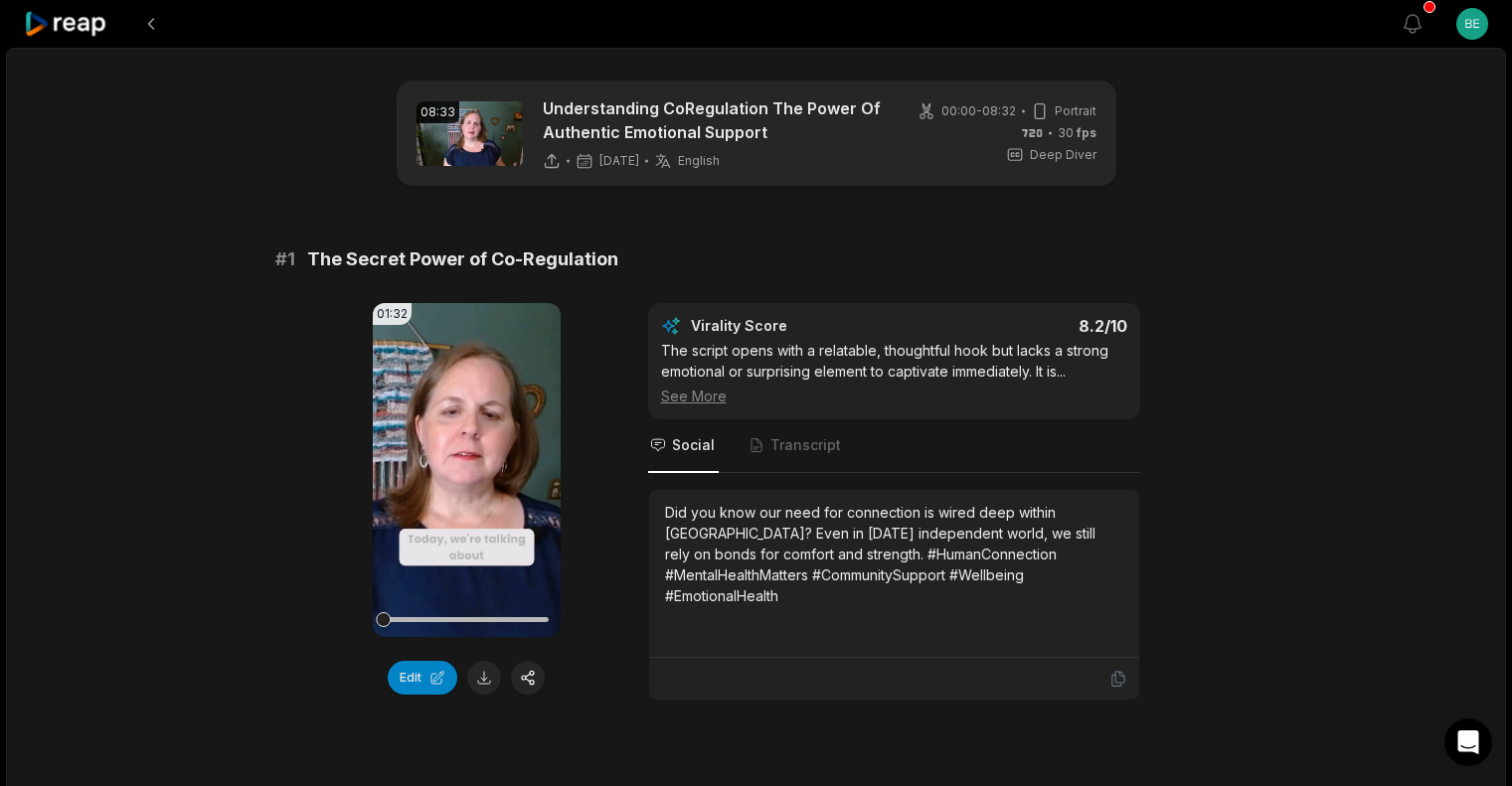 scroll, scrollTop: 2354, scrollLeft: 0, axis: vertical 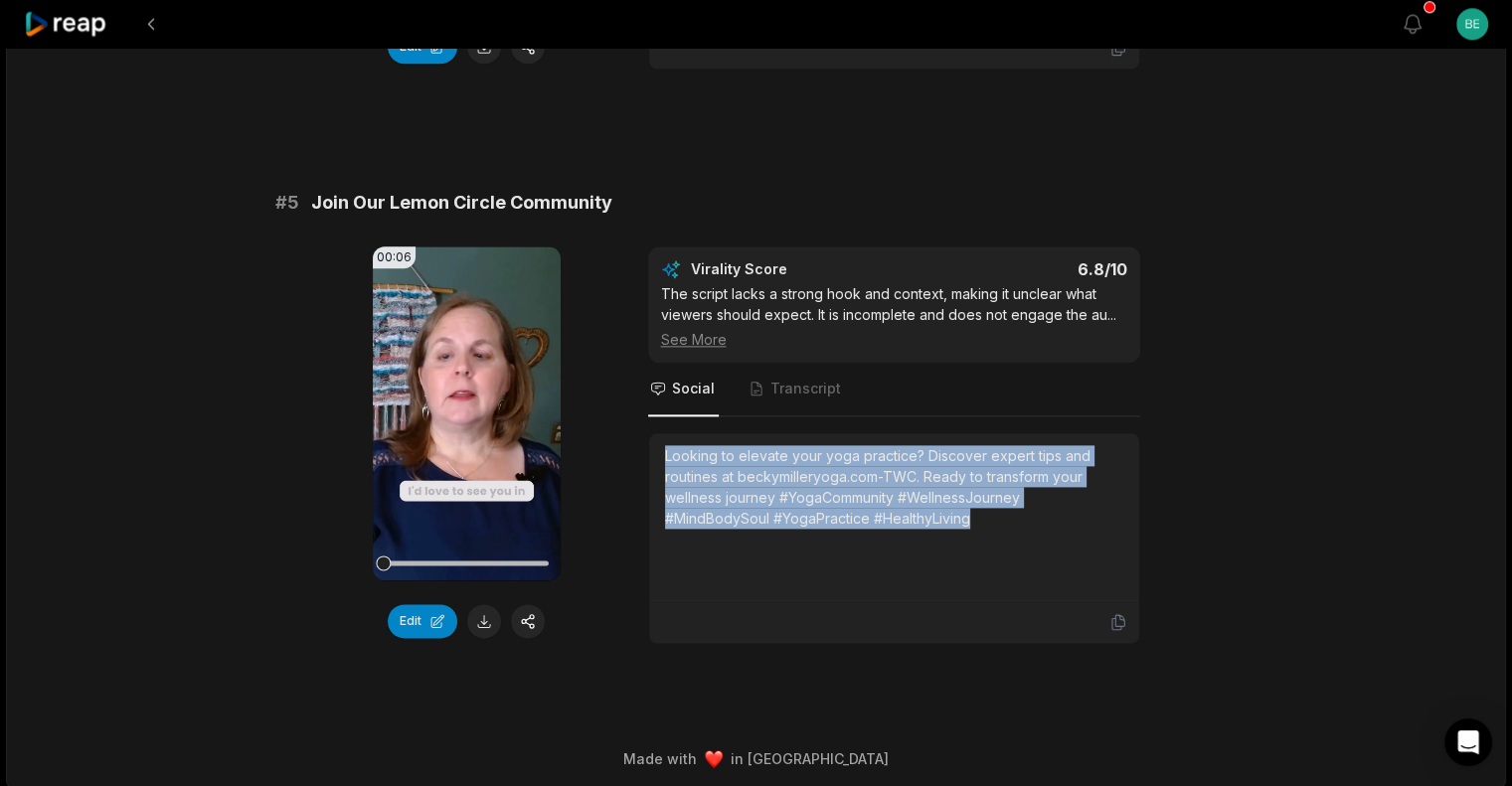 drag, startPoint x: 1006, startPoint y: 516, endPoint x: 665, endPoint y: 457, distance: 346.06647 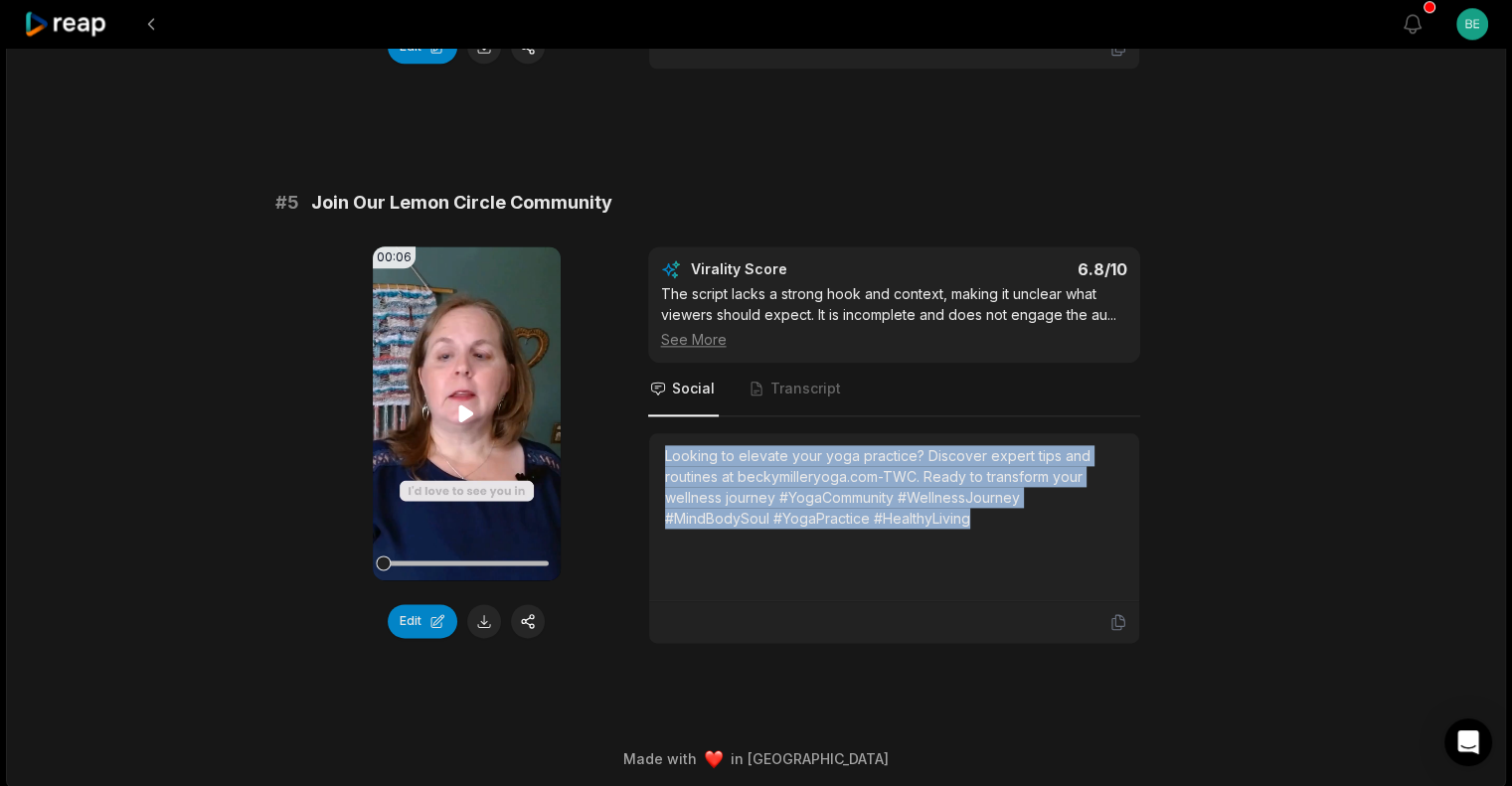 click 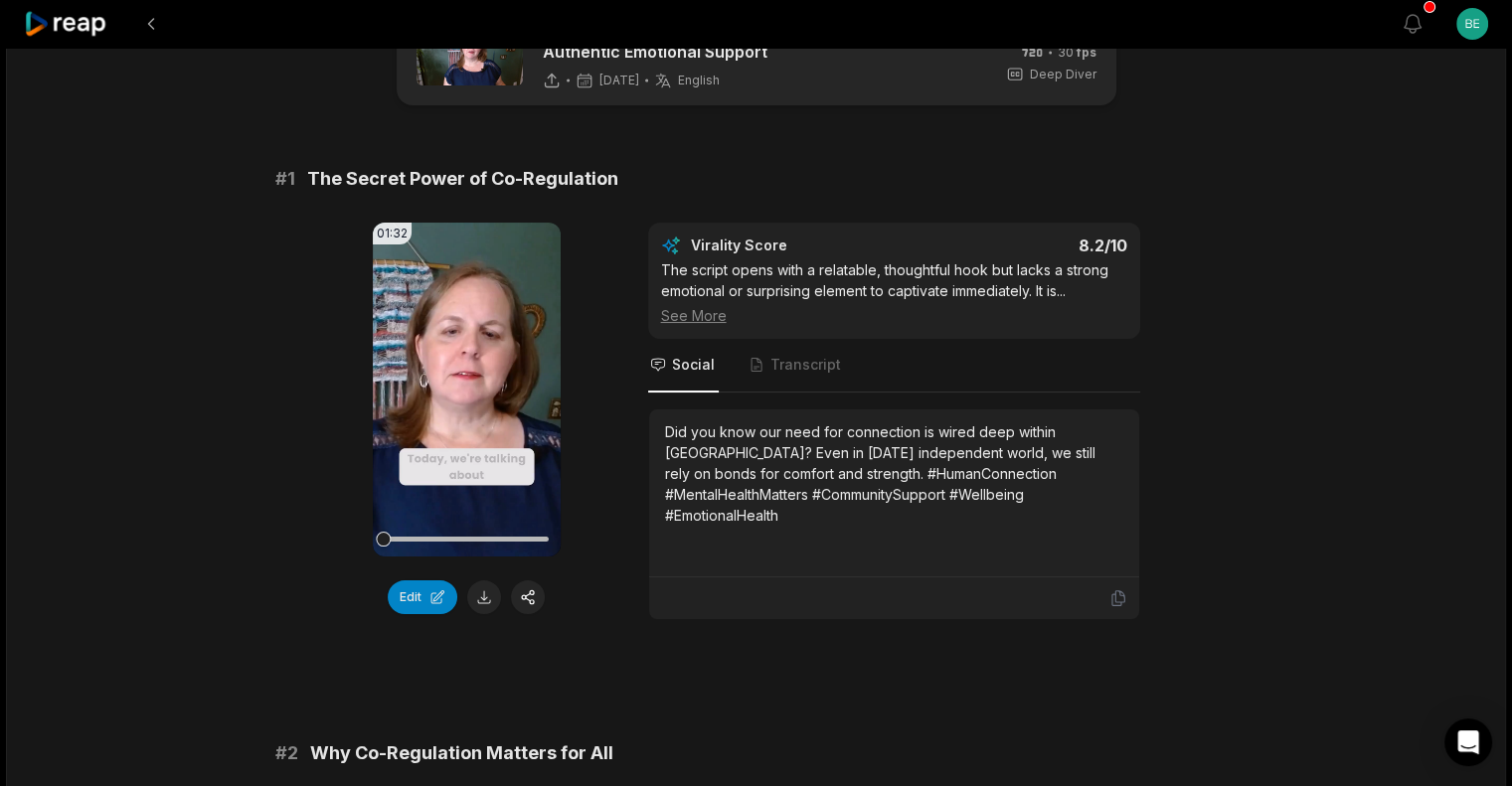 scroll, scrollTop: 0, scrollLeft: 0, axis: both 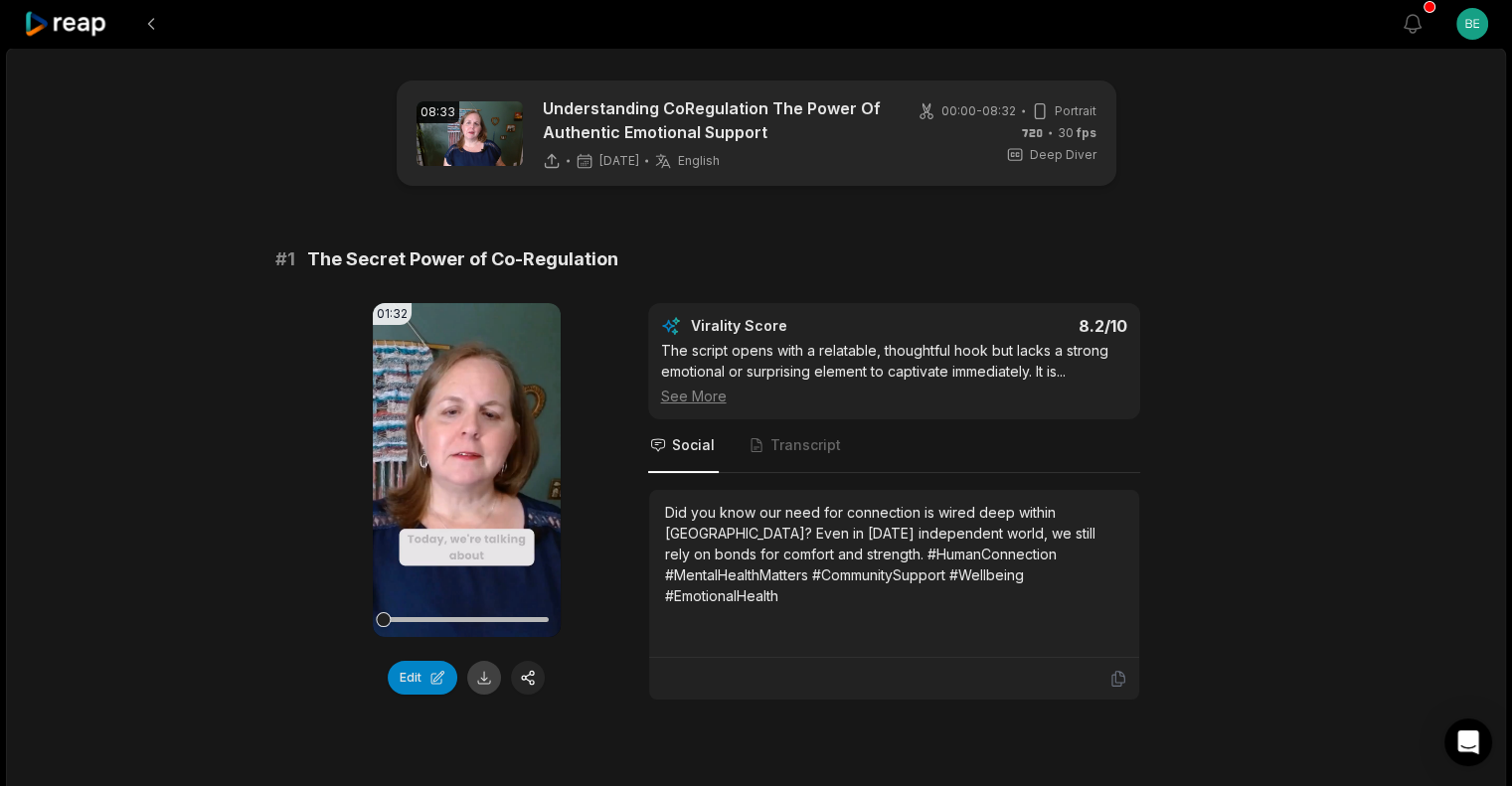 click at bounding box center [484, 678] 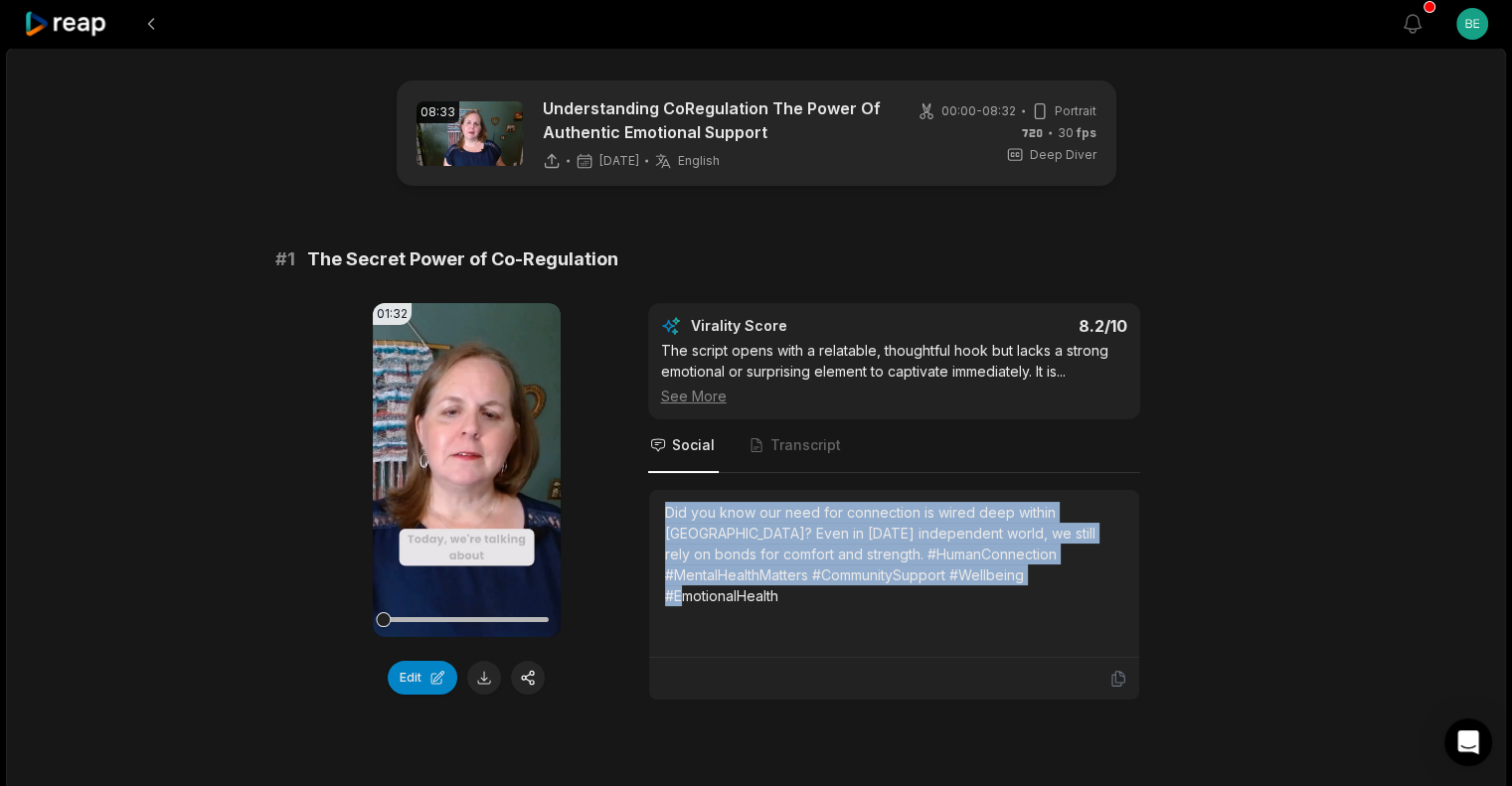 drag, startPoint x: 1030, startPoint y: 578, endPoint x: 667, endPoint y: 516, distance: 368.2567 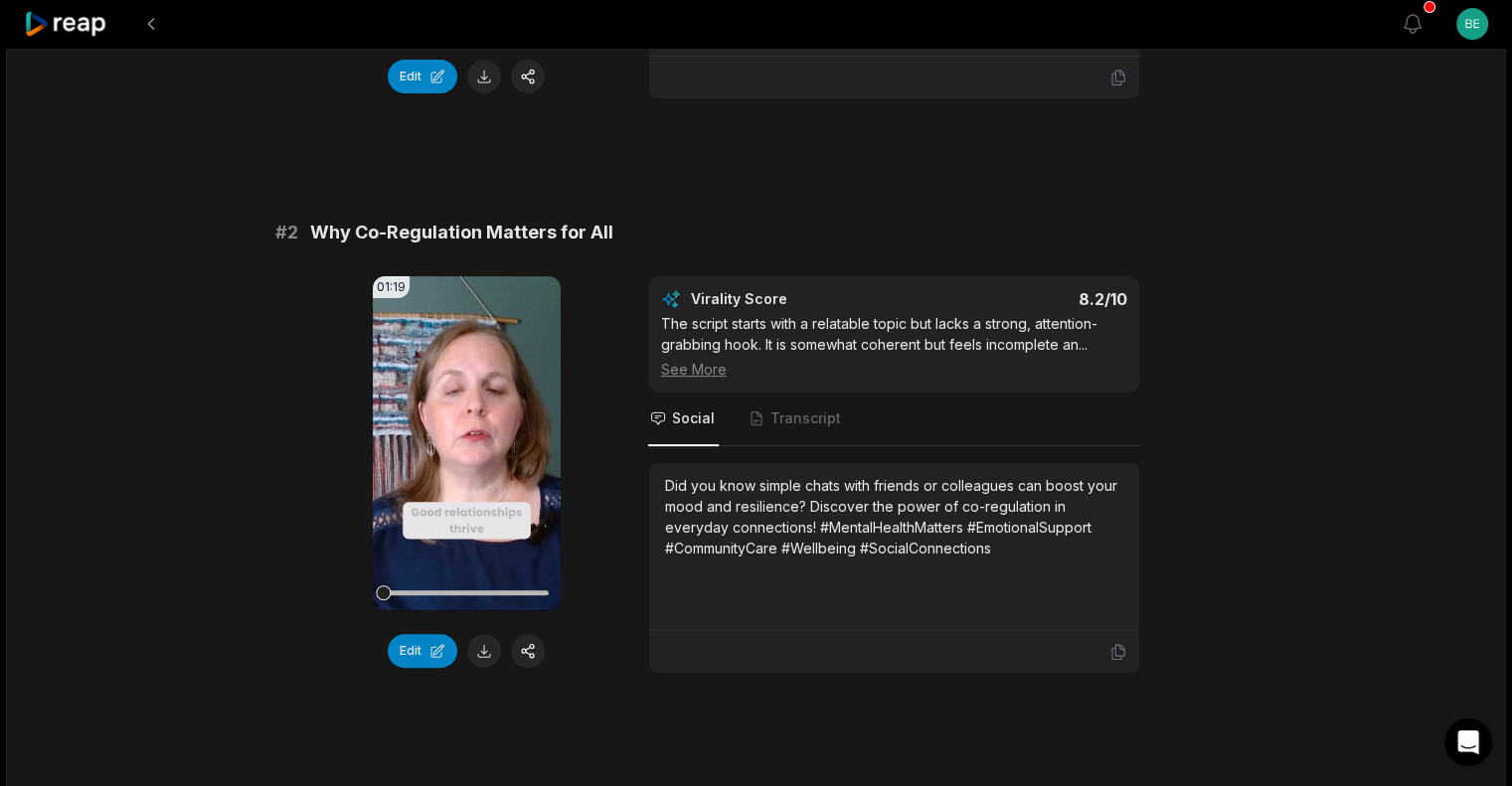 scroll, scrollTop: 696, scrollLeft: 0, axis: vertical 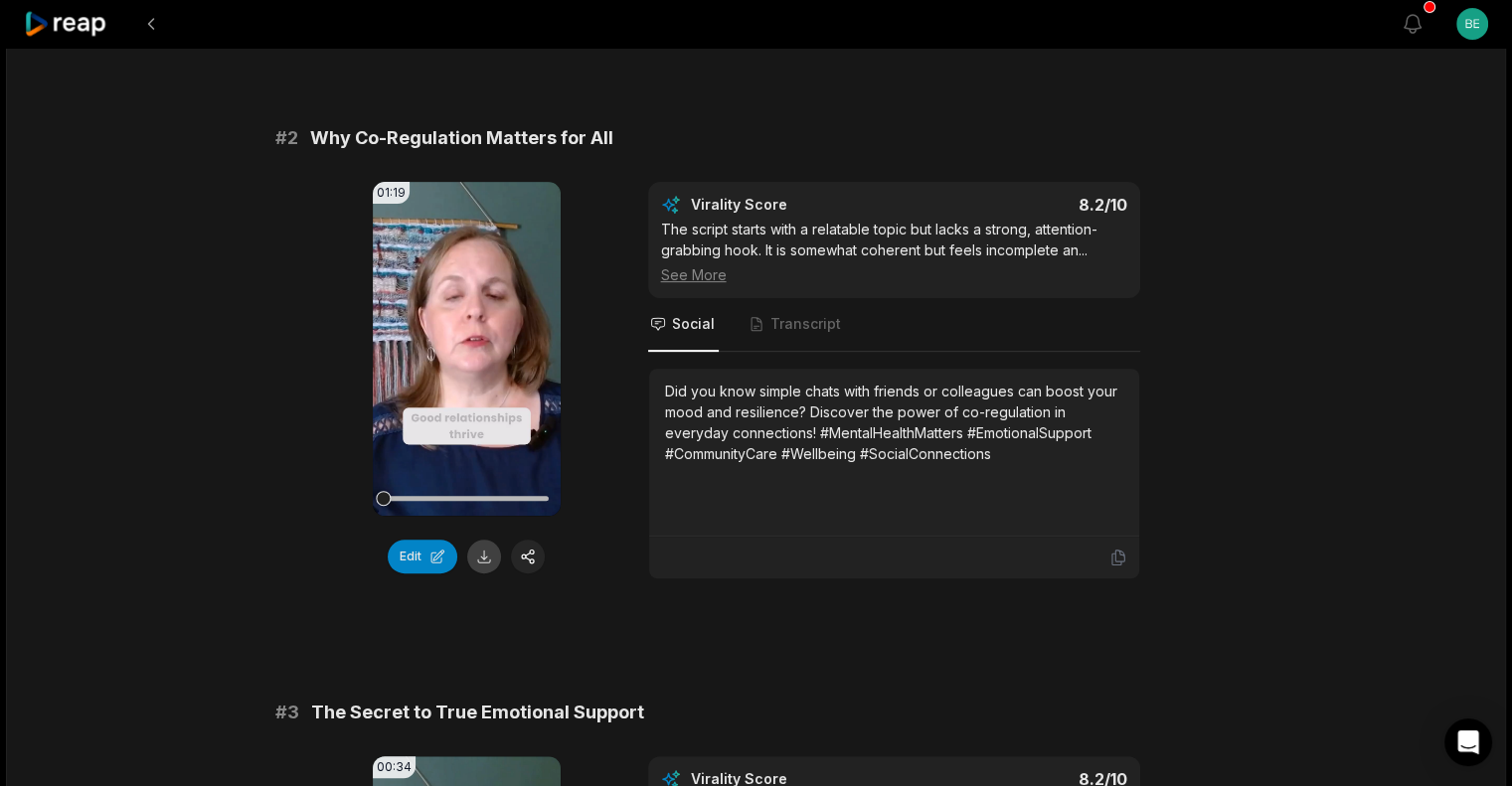 click at bounding box center (484, 556) 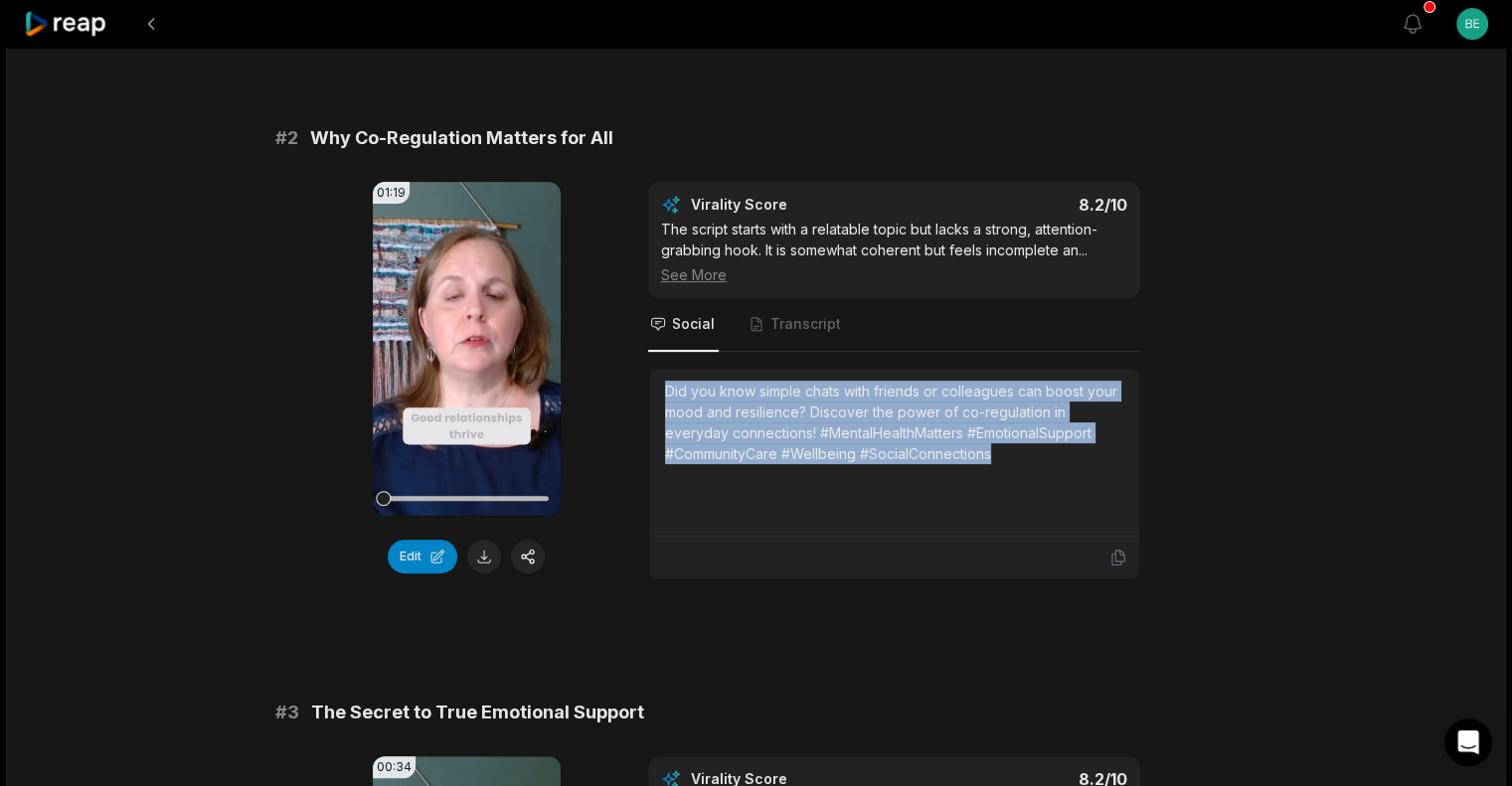 drag, startPoint x: 1030, startPoint y: 460, endPoint x: 648, endPoint y: 393, distance: 387.83115 